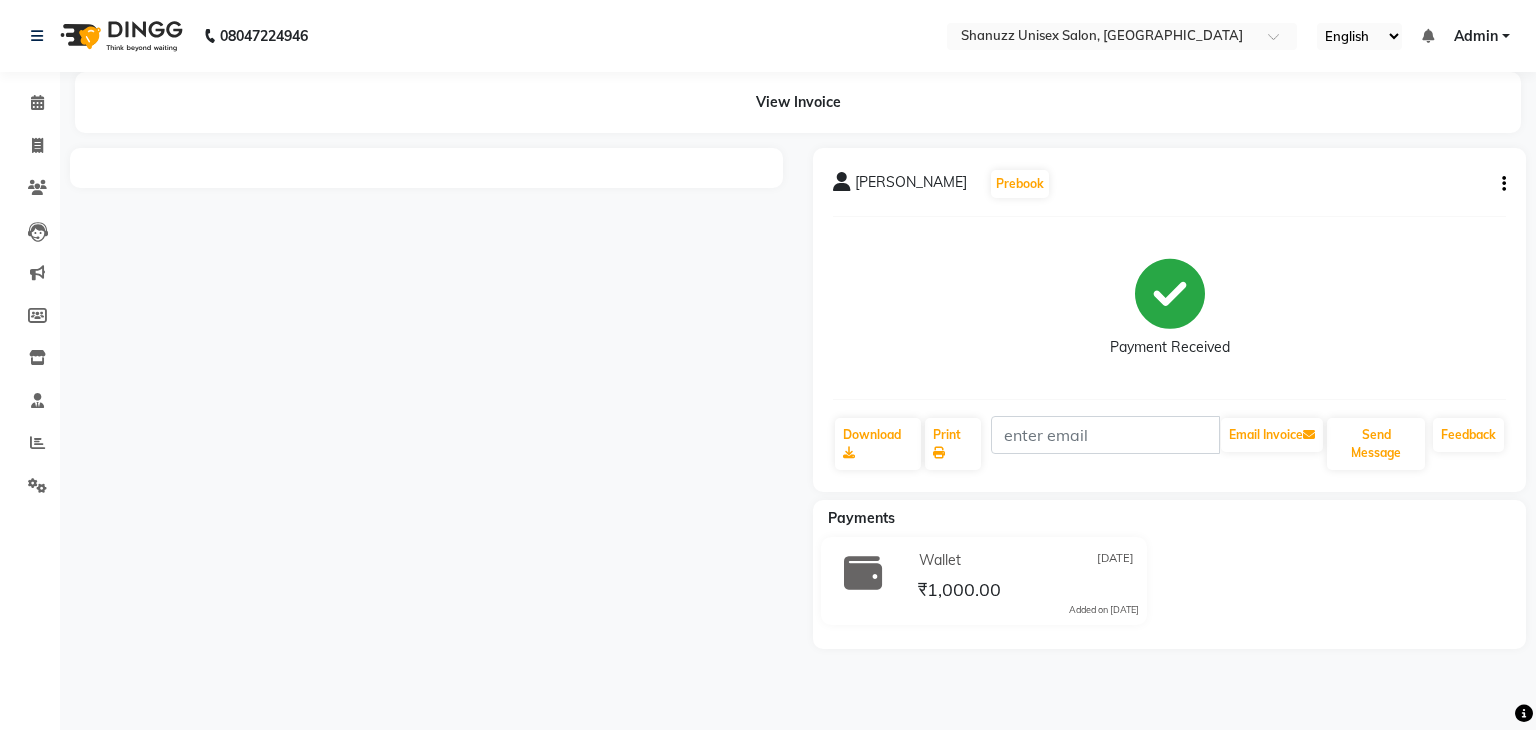 scroll, scrollTop: 0, scrollLeft: 0, axis: both 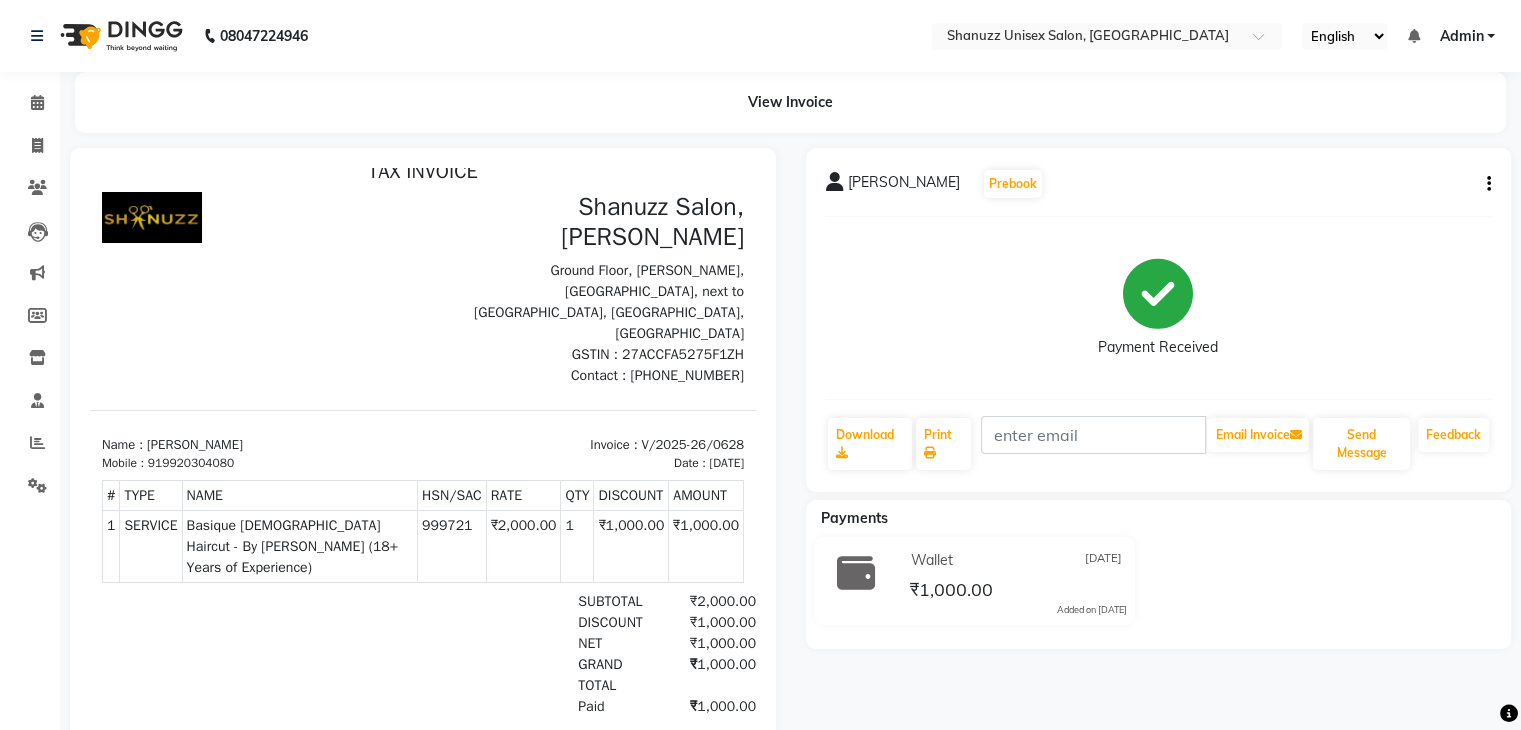 drag, startPoint x: 554, startPoint y: 549, endPoint x: 624, endPoint y: 554, distance: 70.178345 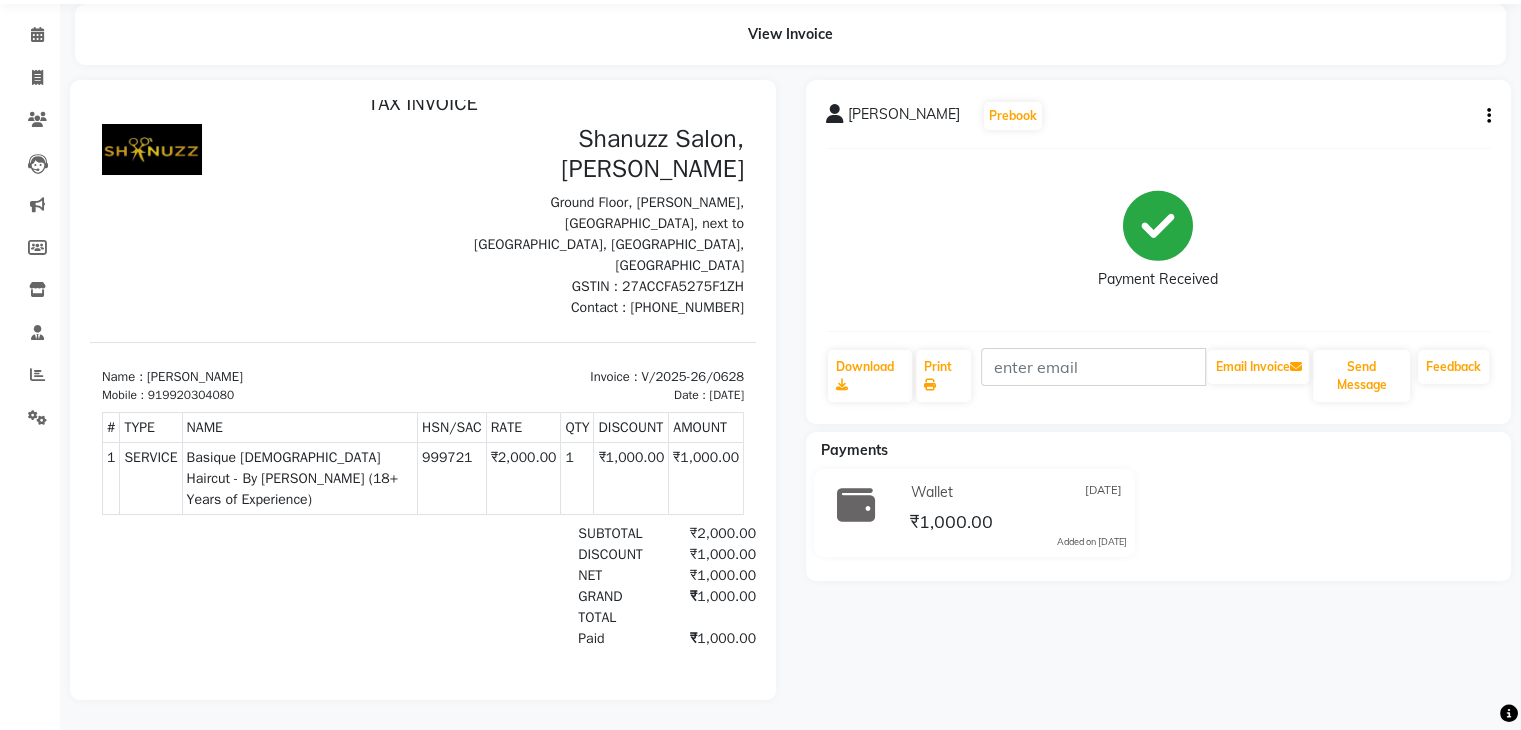 scroll, scrollTop: 82, scrollLeft: 0, axis: vertical 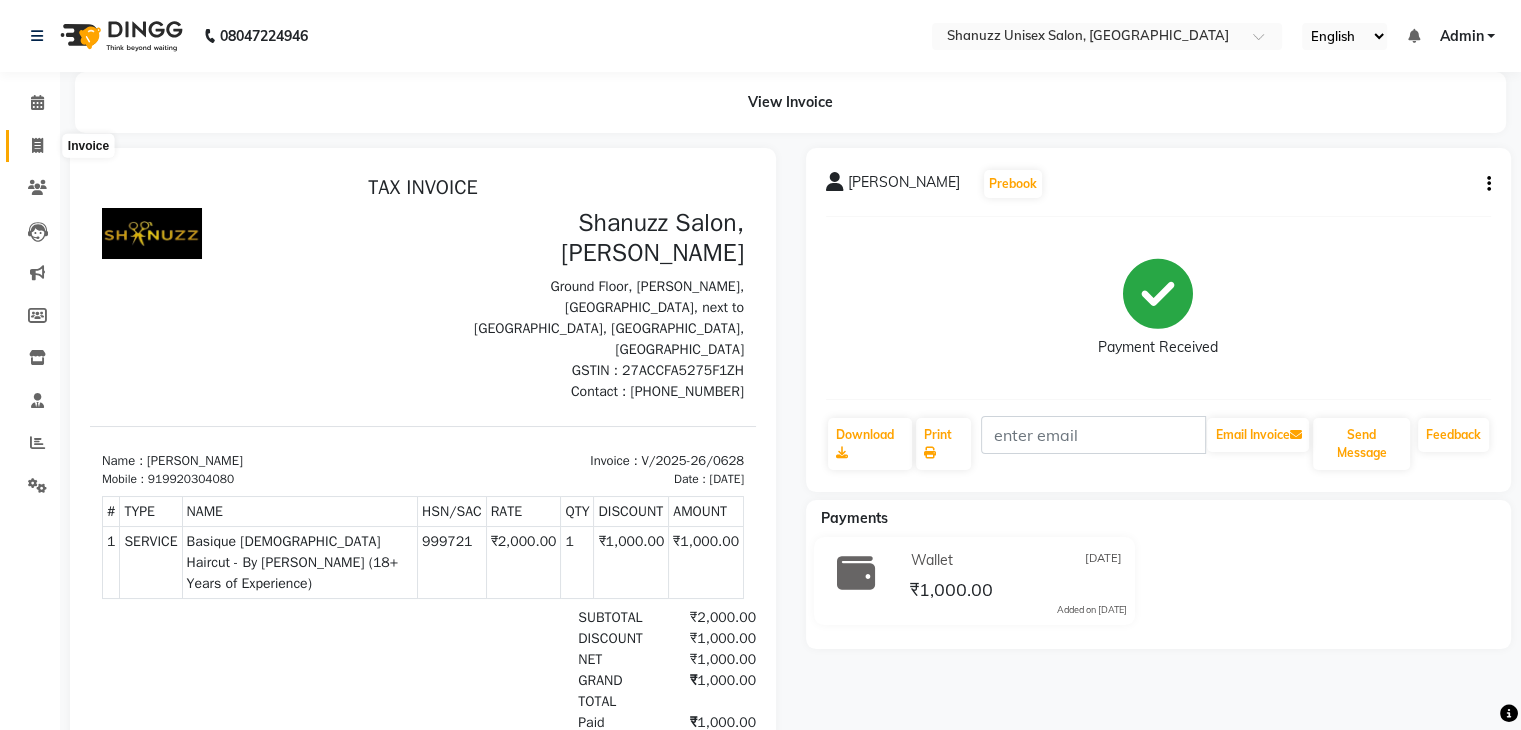 click 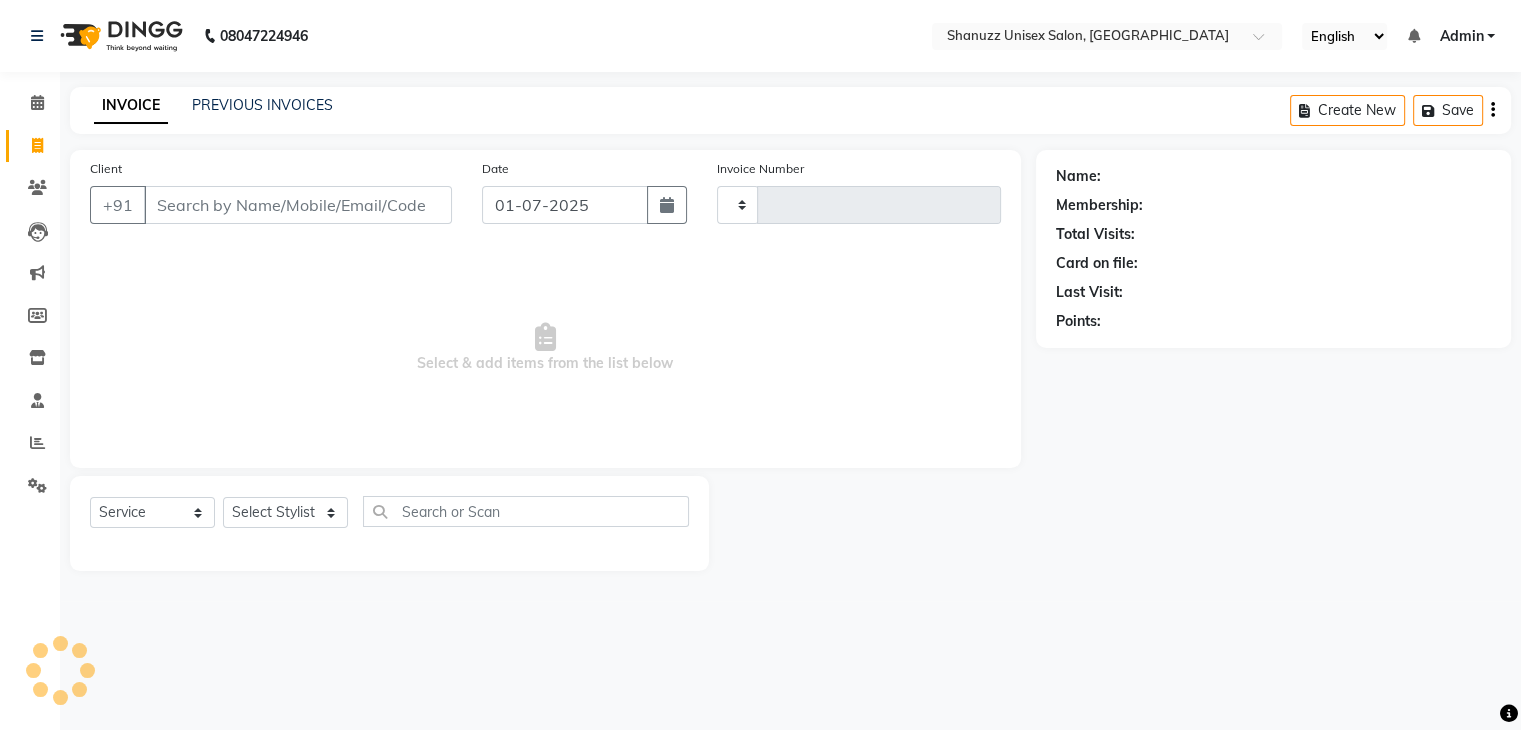 scroll, scrollTop: 0, scrollLeft: 0, axis: both 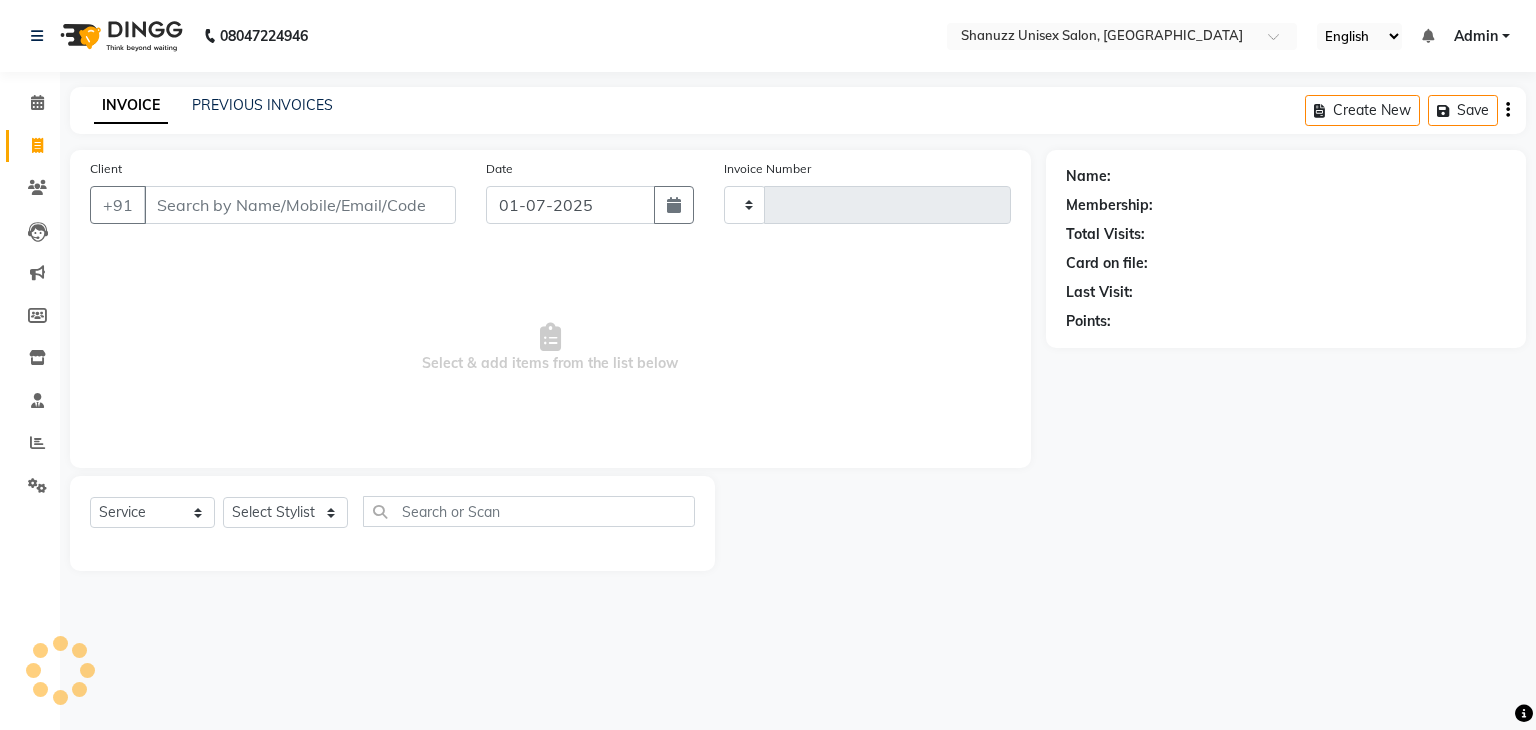 type on "0876" 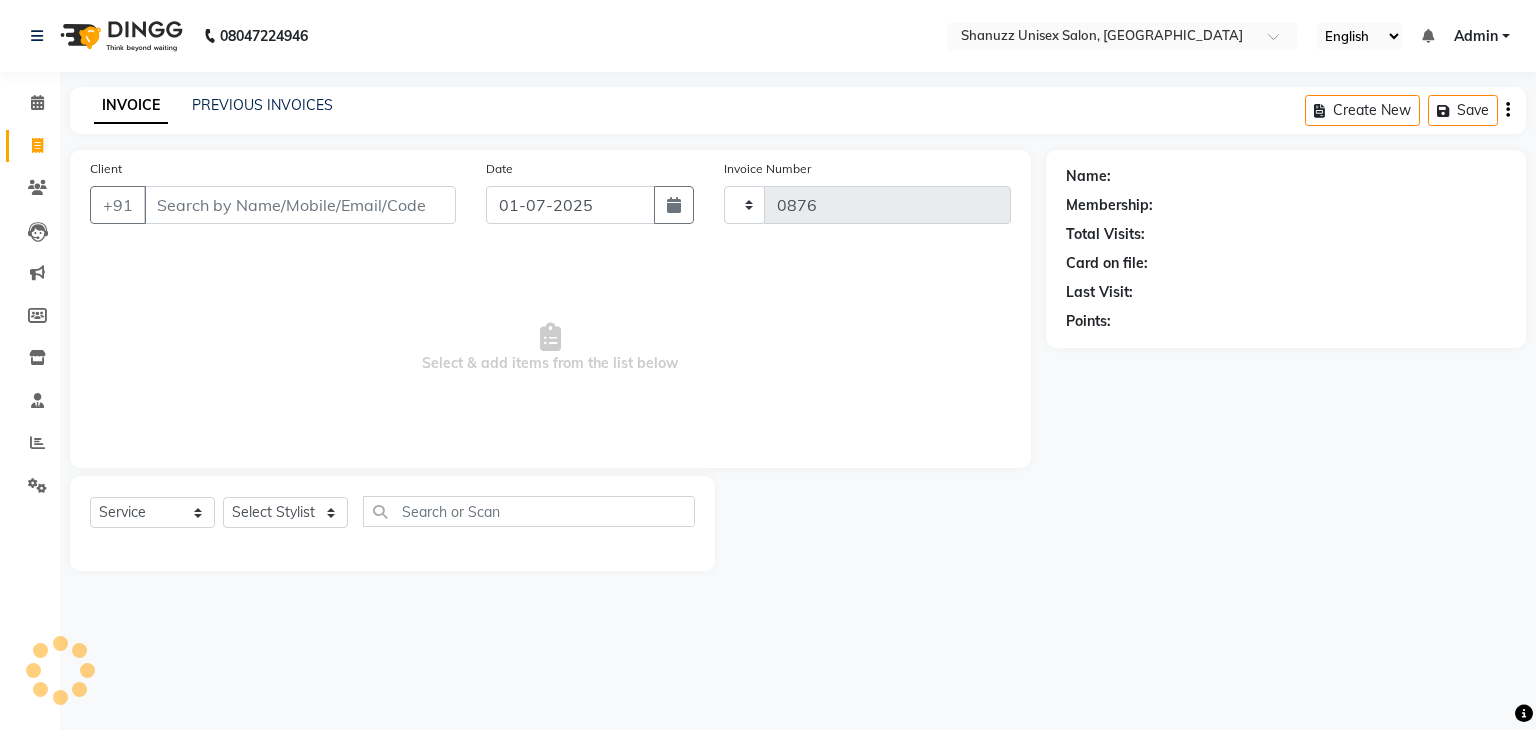 select on "7102" 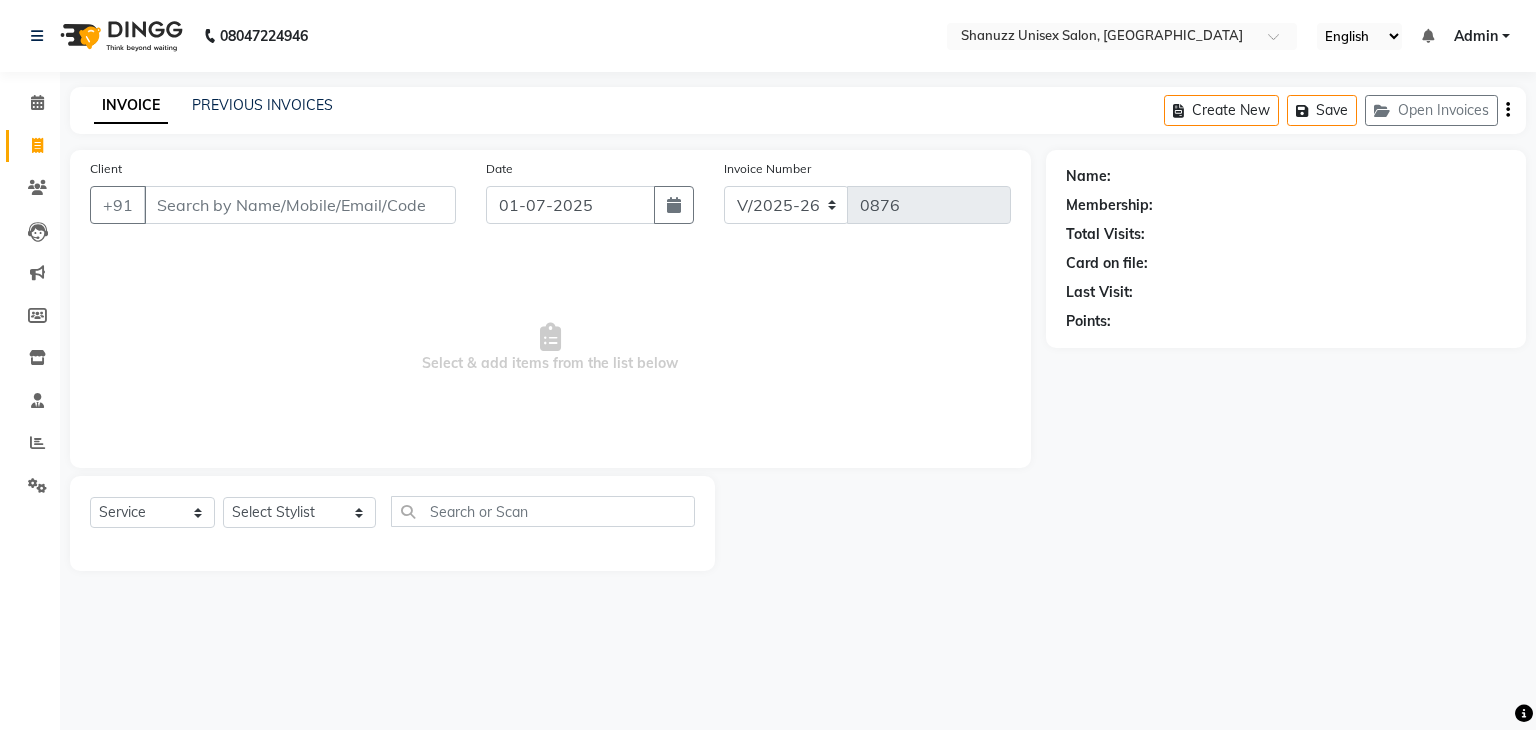 type on "i" 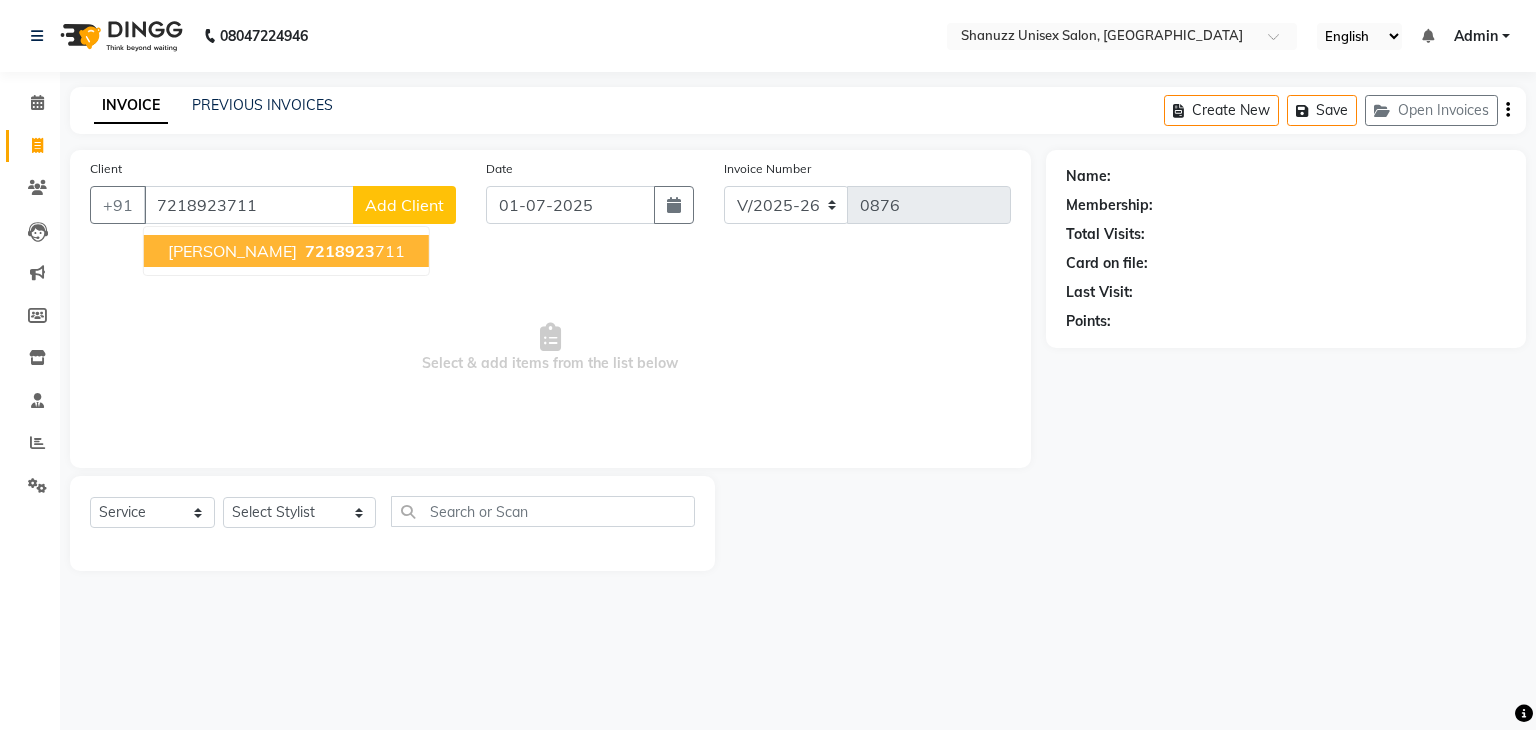 type on "7218923711" 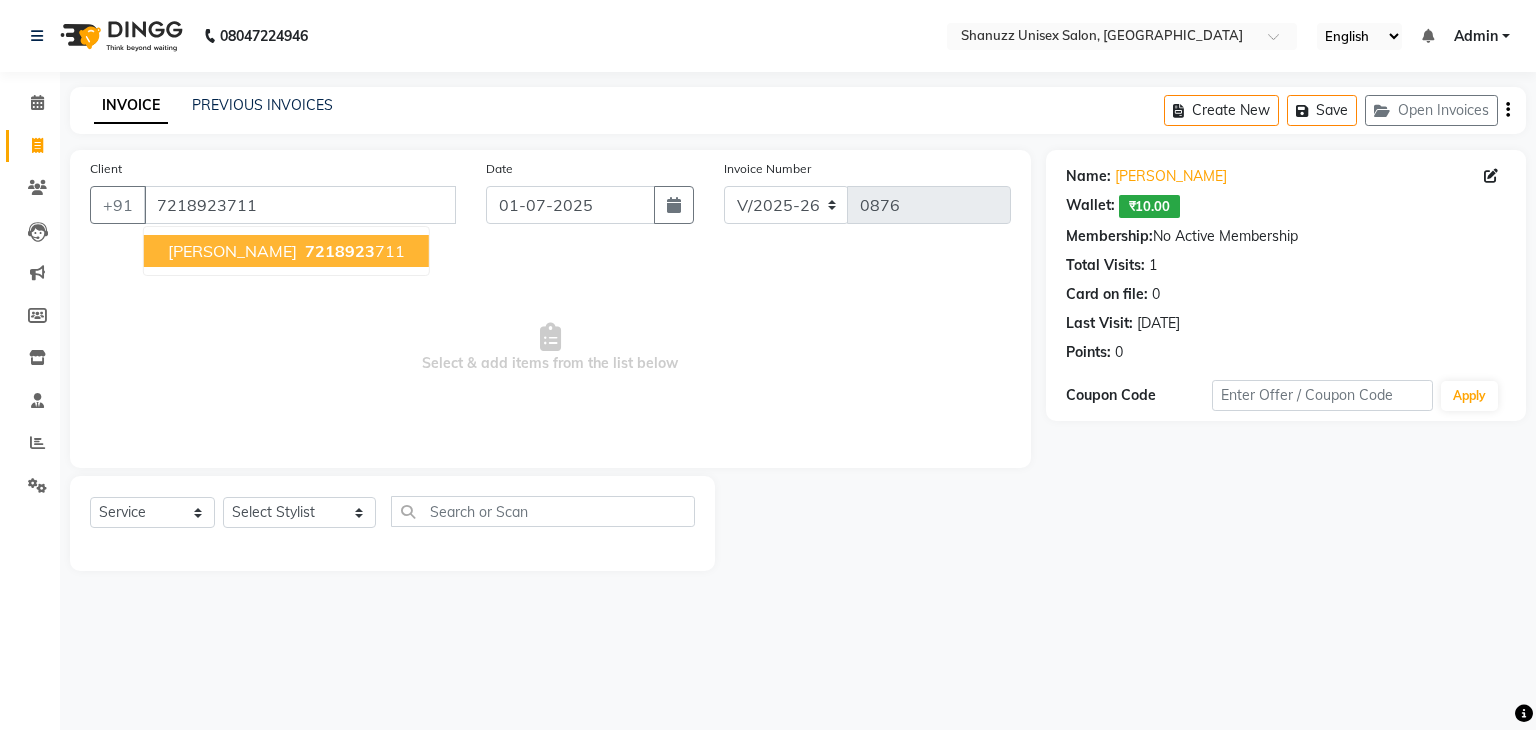 click on "7218923" at bounding box center [340, 251] 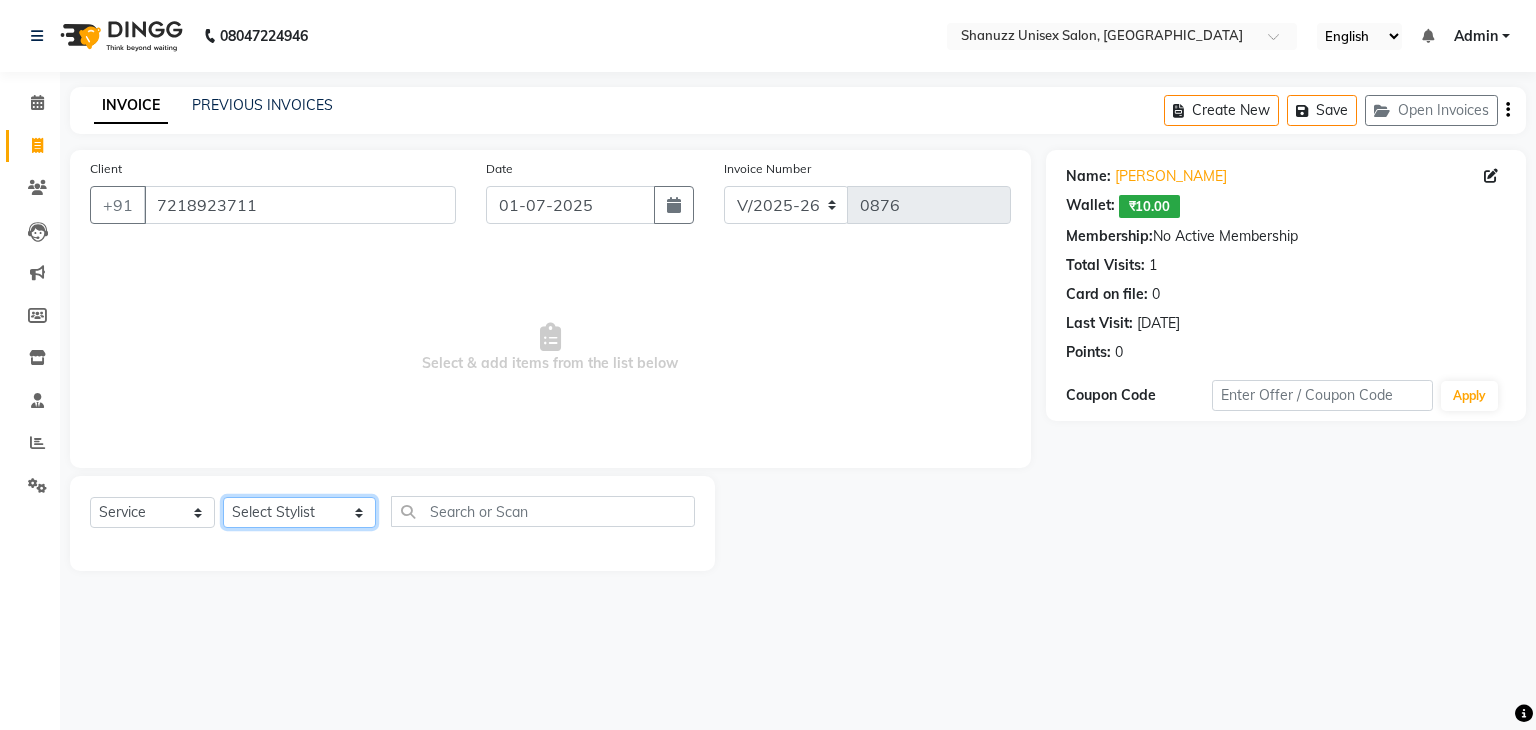 click on "Select Stylist Adnan  Asma  Derma Dynamics Devesh Francis (MO) Gufran Mansuri Harsh Mohd Faizan Mohd Imran  Omkar Osama Patel Rohan  ROSHAN Salvana Motha SAM Shahbaz (D) Shahne Alam SHAIREI Shanu Sir (F) Shanuzz (Oshiwara) Shanuzz Salon, Andheri Siddhi  SUBHASH  Tanishka Panchal VARSHADA JUVALE YASH" 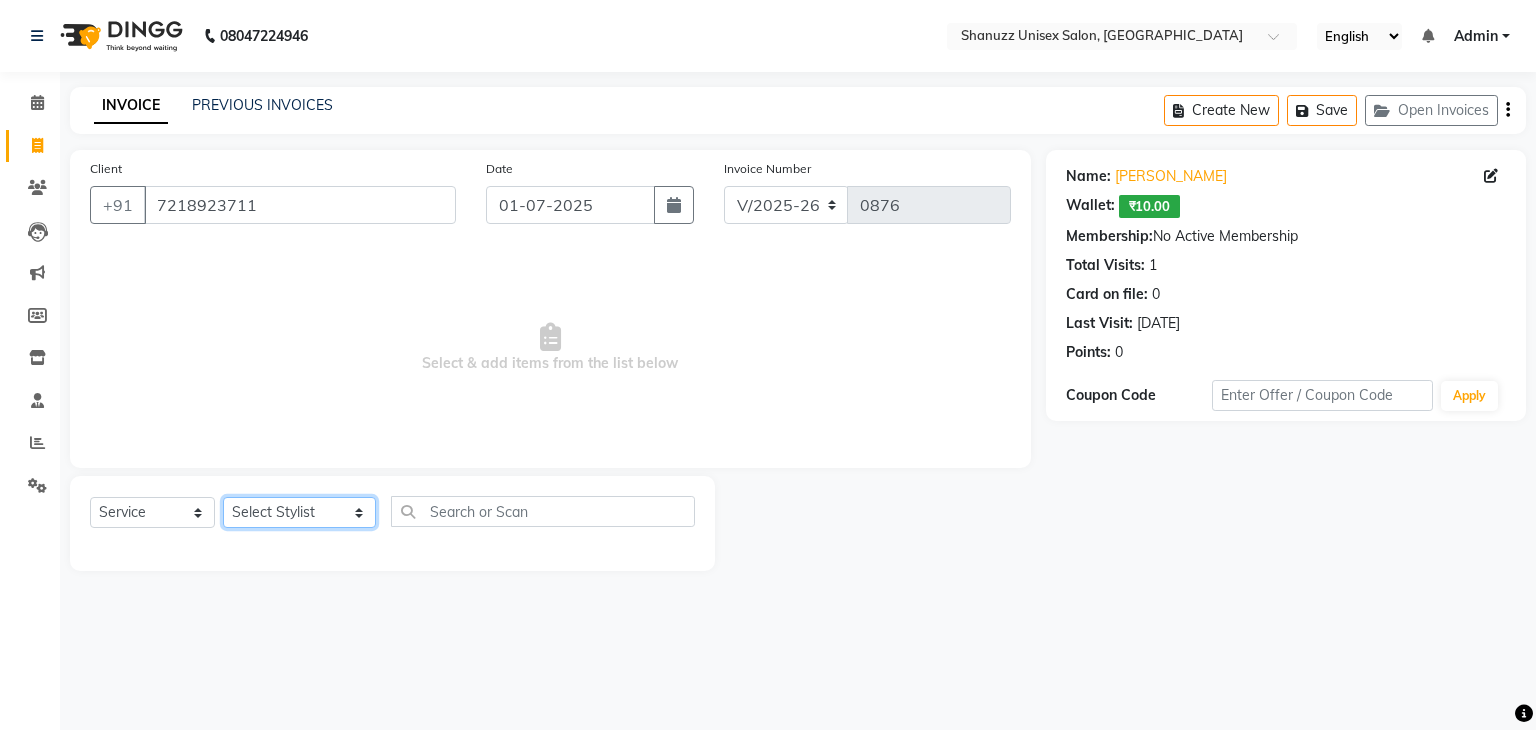 select on "80487" 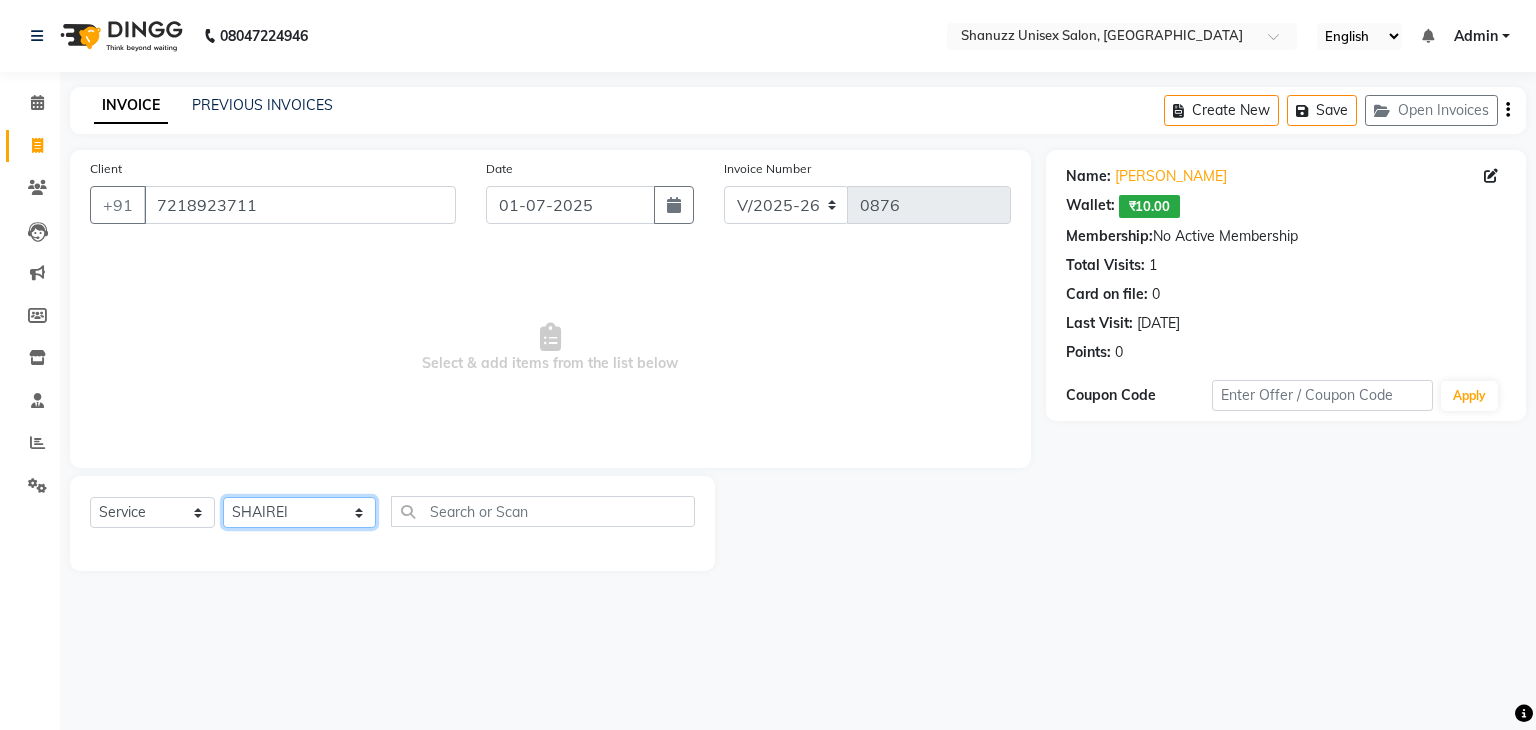 click on "Select Stylist Adnan  Asma  Derma Dynamics Devesh Francis (MO) Gufran Mansuri Harsh Mohd Faizan Mohd Imran  Omkar Osama Patel Rohan  ROSHAN Salvana Motha SAM Shahbaz (D) Shahne Alam SHAIREI Shanu Sir (F) Shanuzz (Oshiwara) Shanuzz Salon, Andheri Siddhi  SUBHASH  Tanishka Panchal VARSHADA JUVALE YASH" 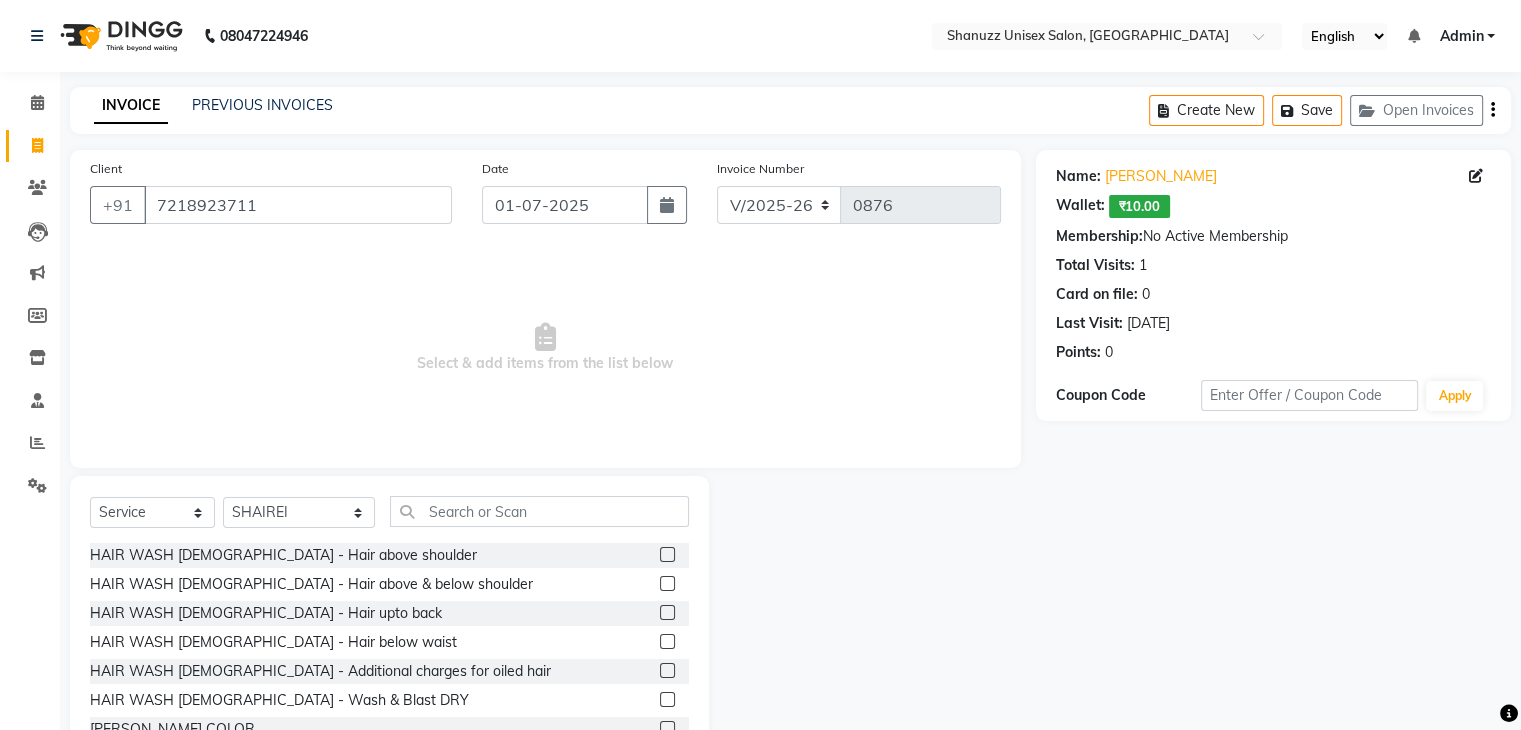 click 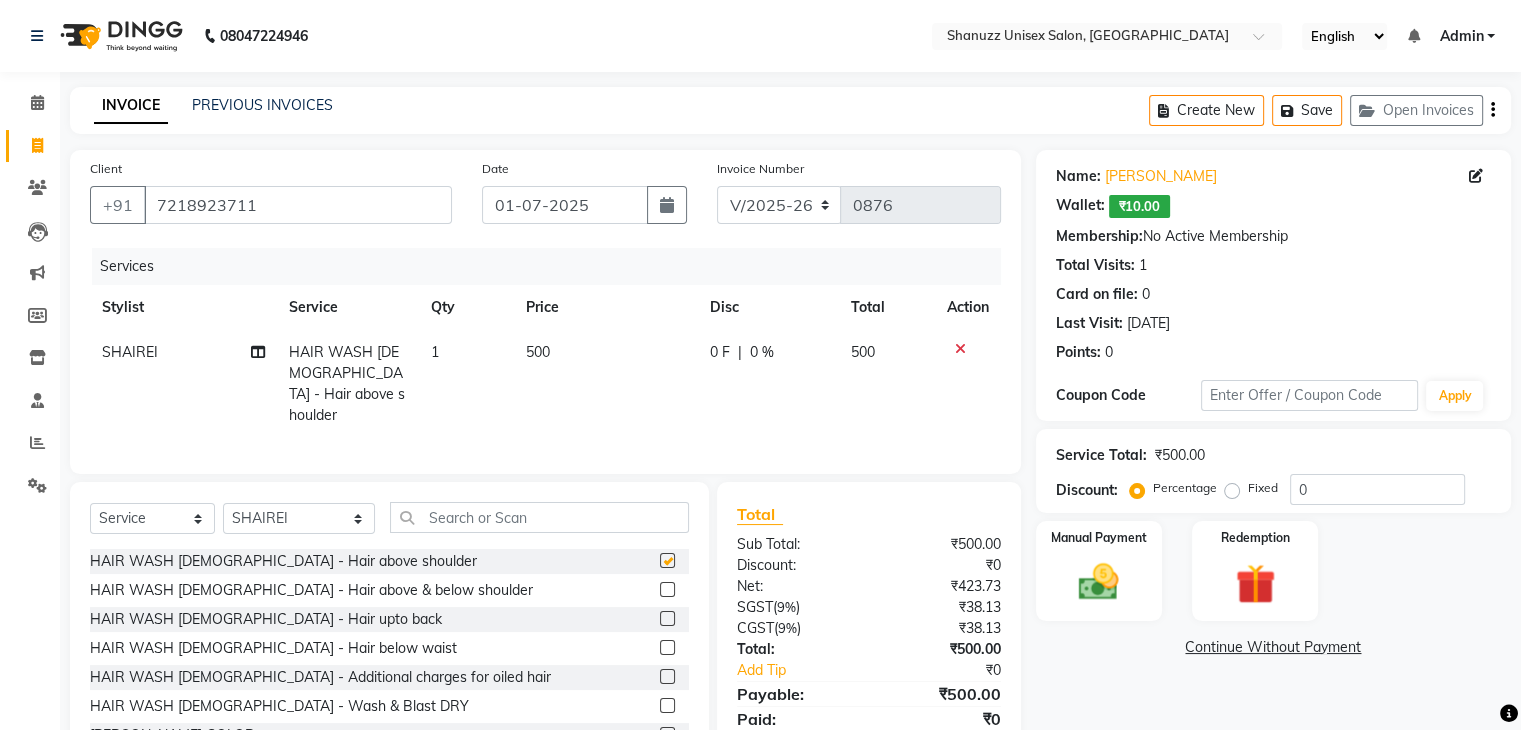 checkbox on "false" 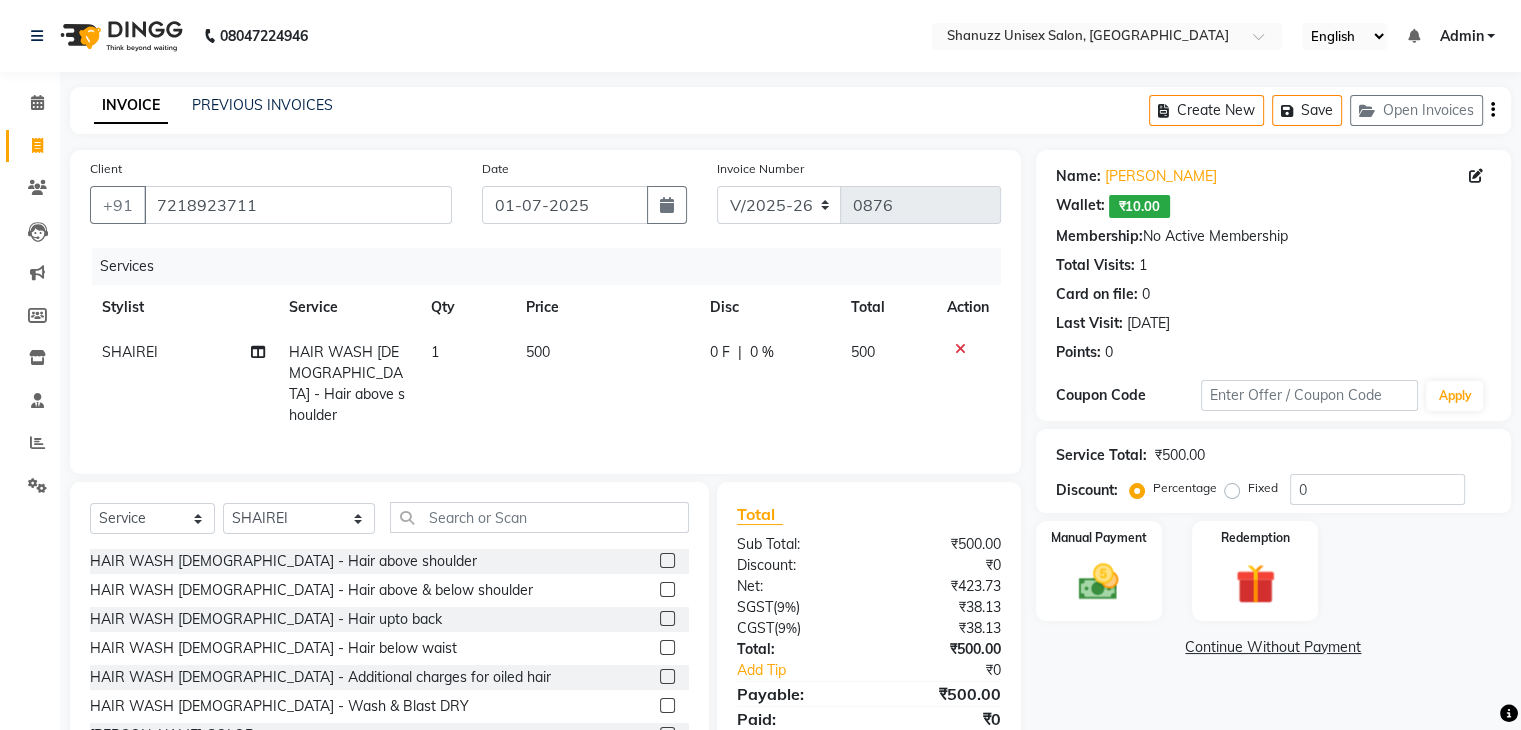 scroll, scrollTop: 72, scrollLeft: 0, axis: vertical 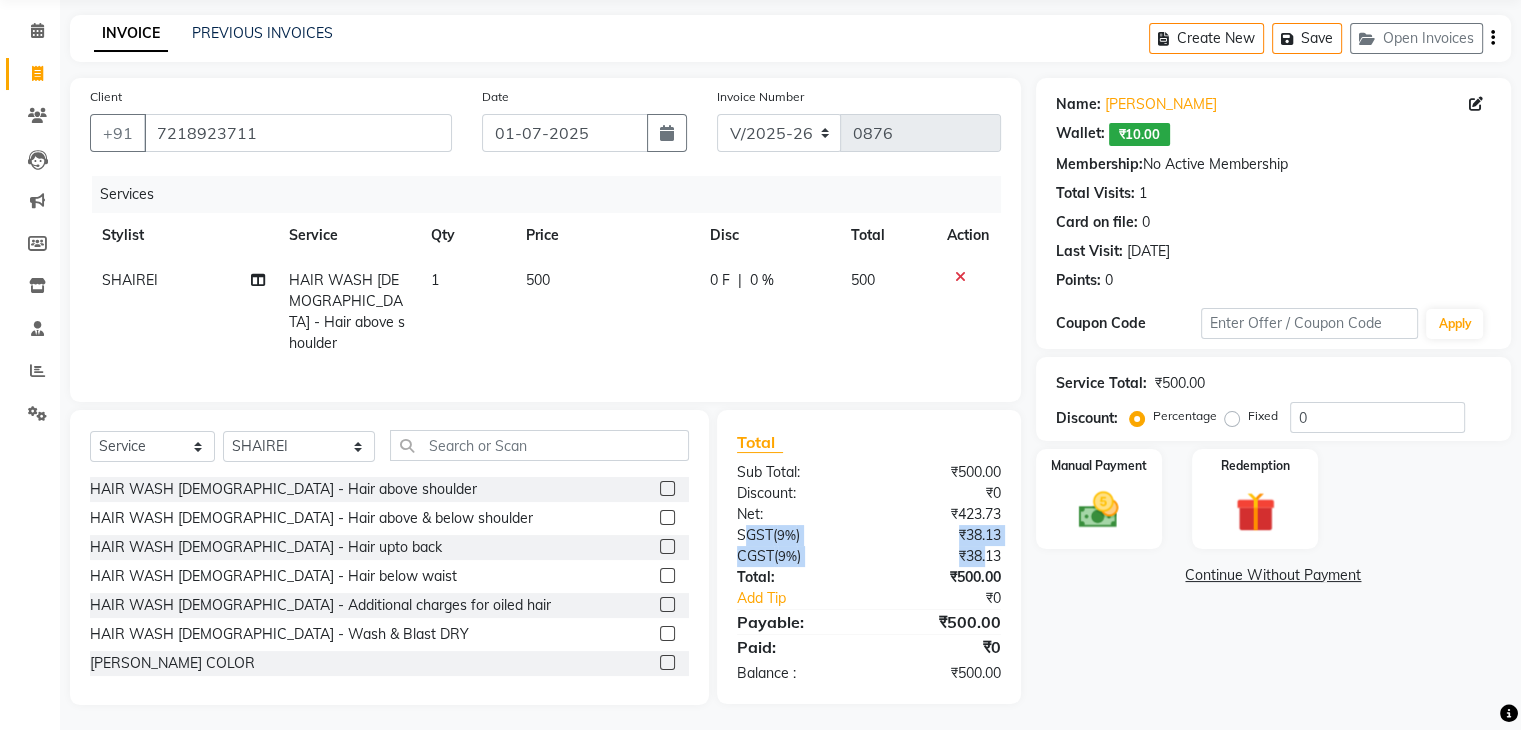 drag, startPoint x: 744, startPoint y: 521, endPoint x: 982, endPoint y: 556, distance: 240.55977 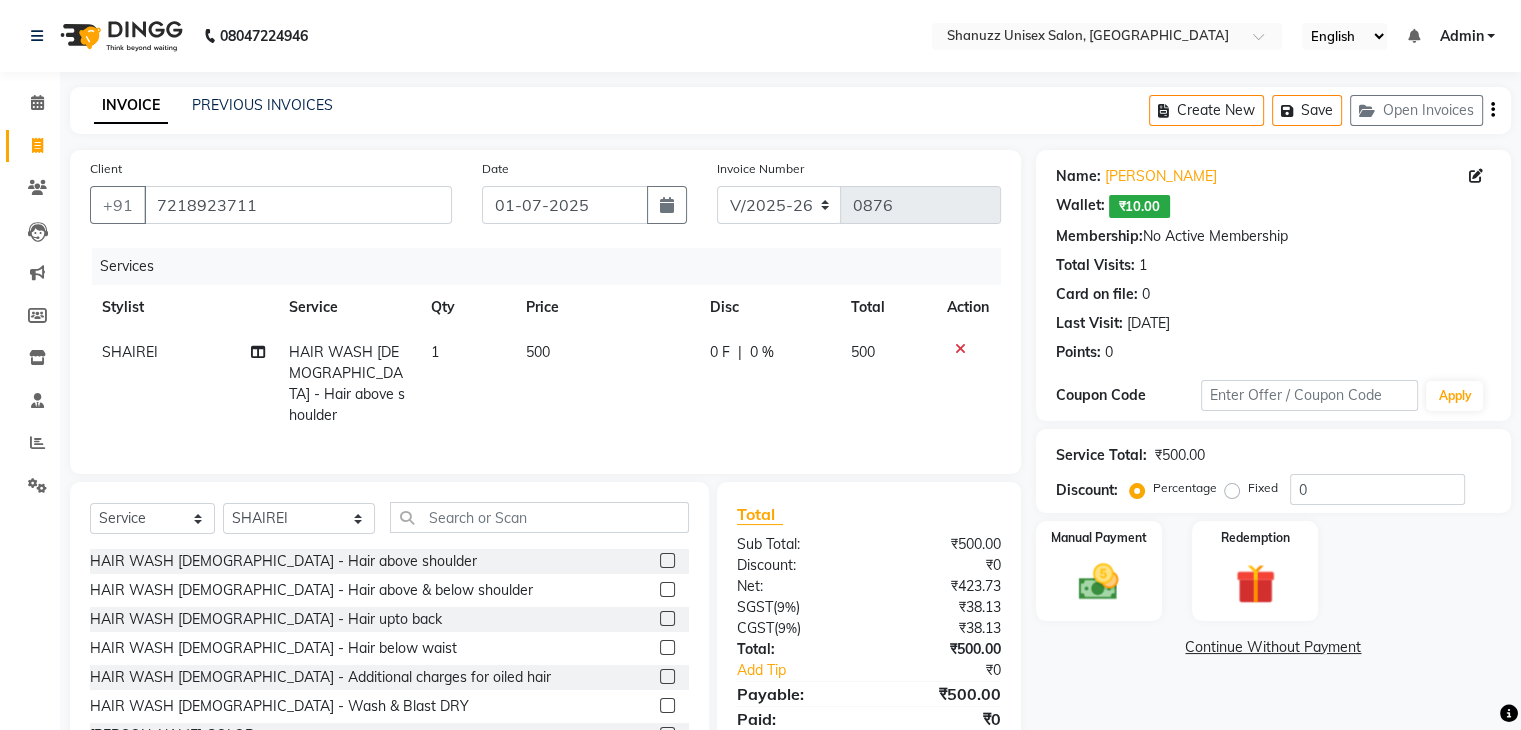 scroll, scrollTop: 72, scrollLeft: 0, axis: vertical 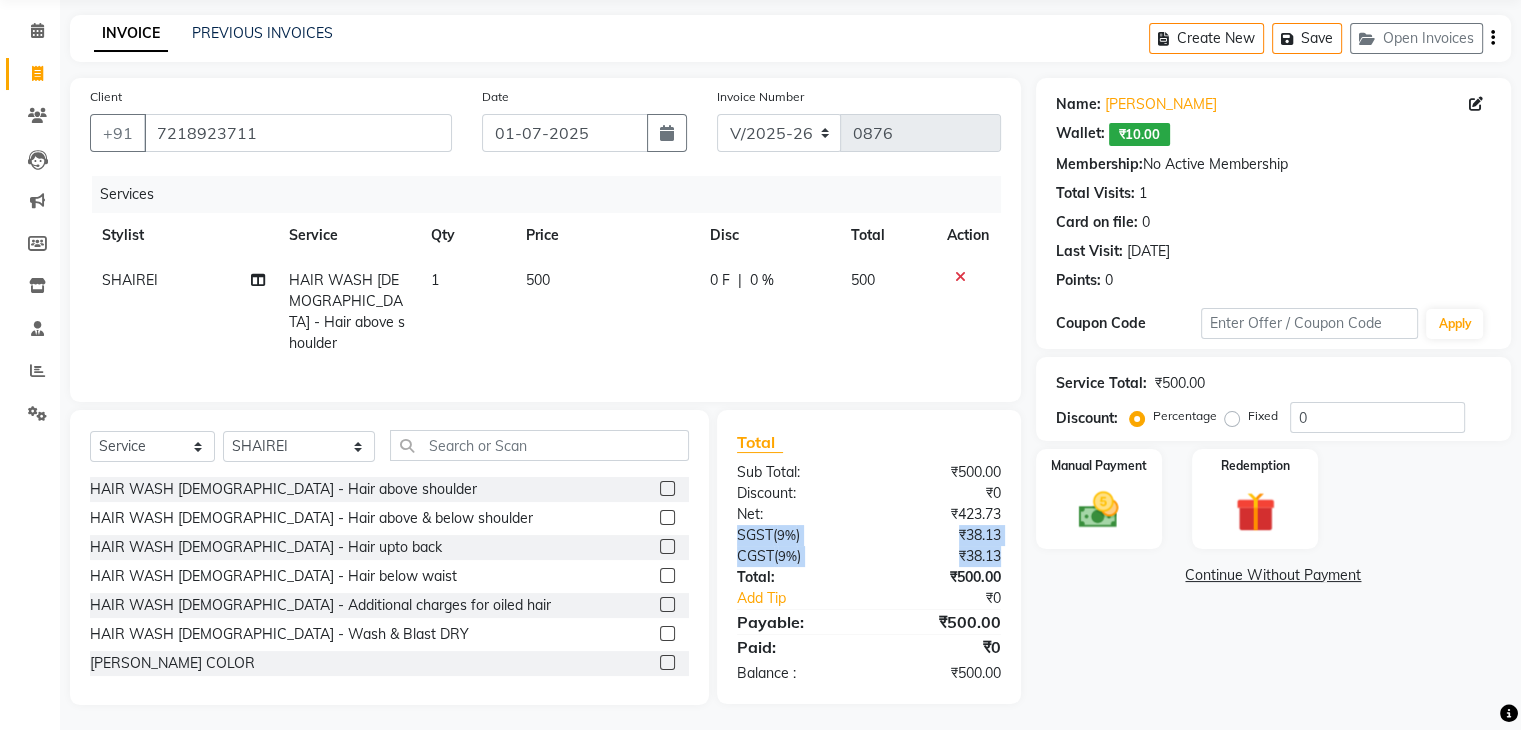 drag, startPoint x: 737, startPoint y: 534, endPoint x: 1006, endPoint y: 555, distance: 269.81845 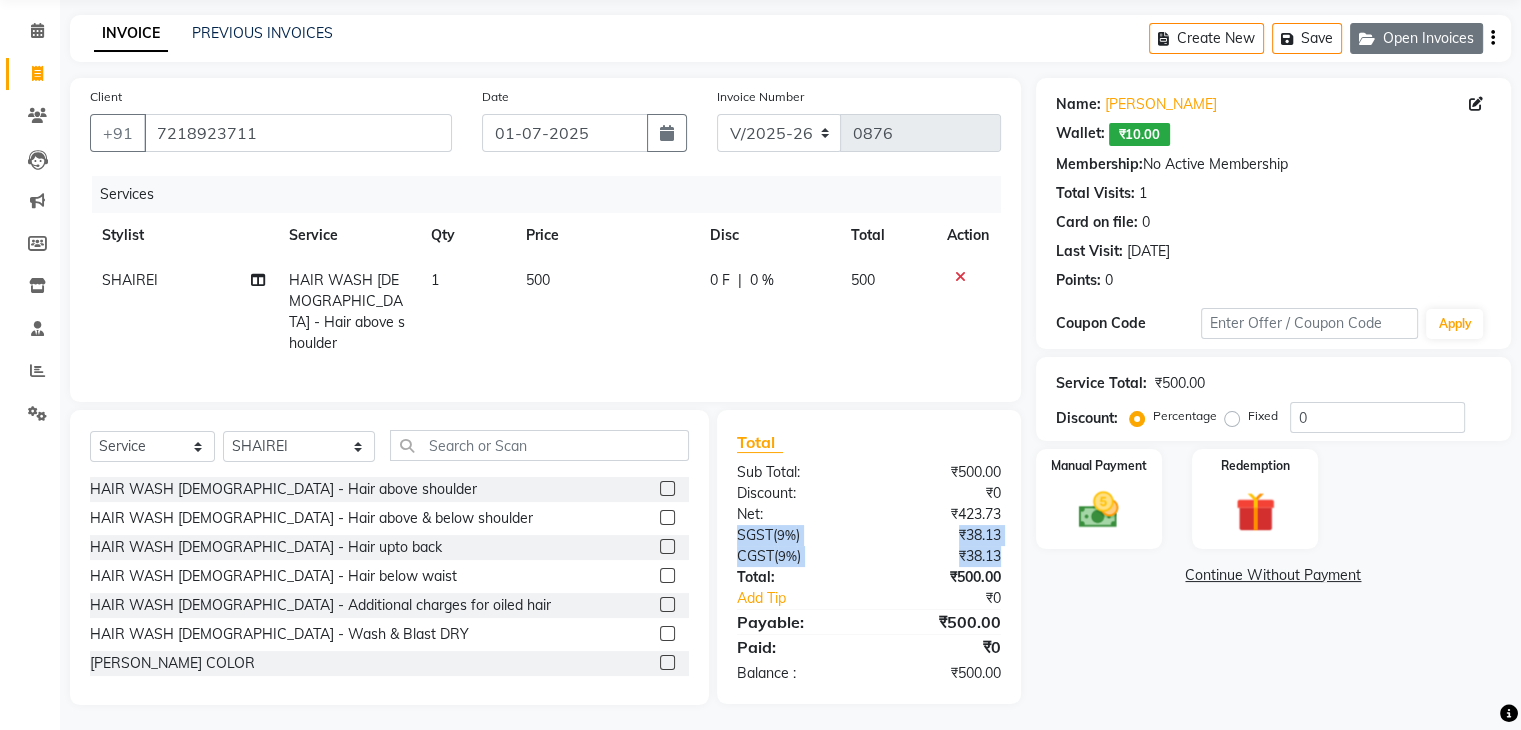 drag, startPoint x: 1006, startPoint y: 555, endPoint x: 1469, endPoint y: 21, distance: 706.7708 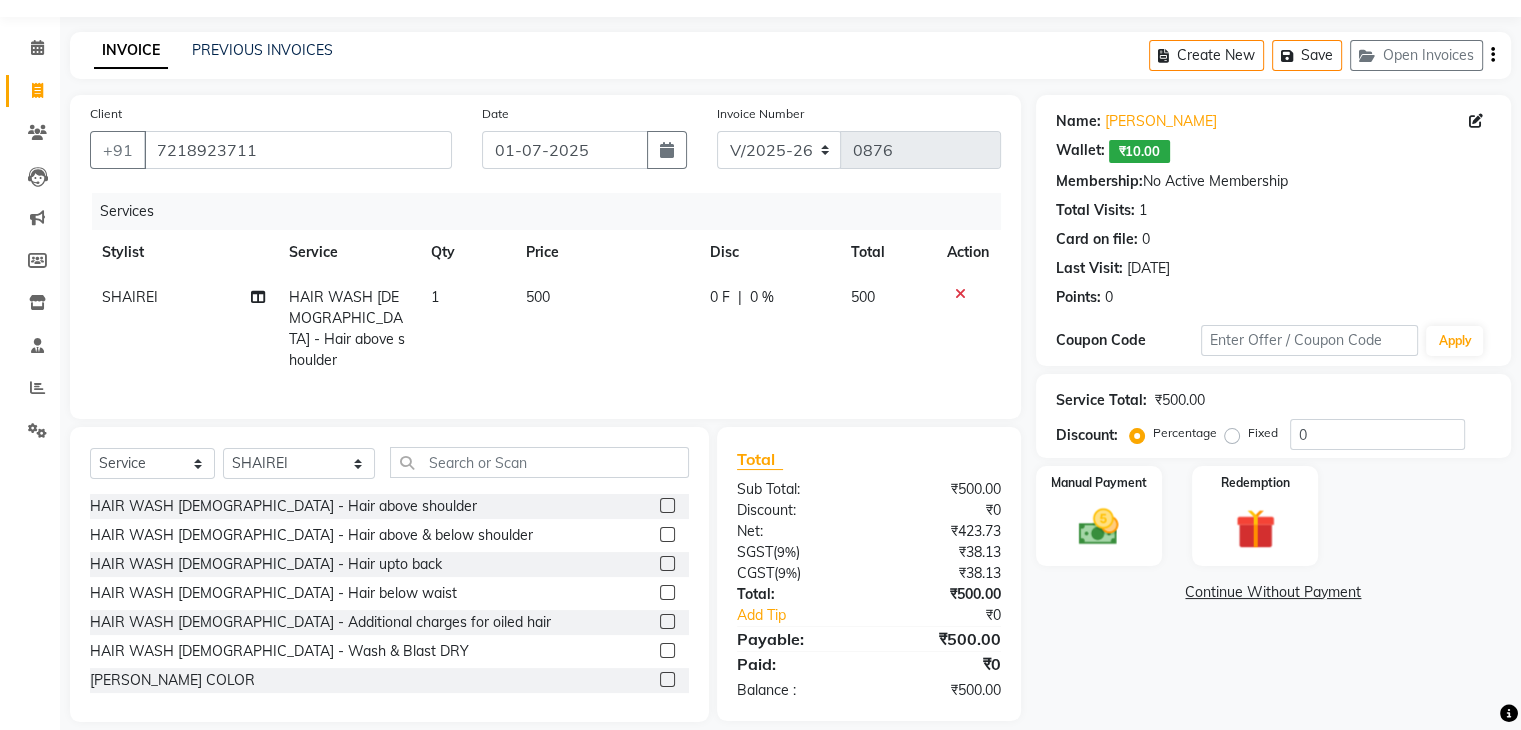 scroll, scrollTop: 52, scrollLeft: 0, axis: vertical 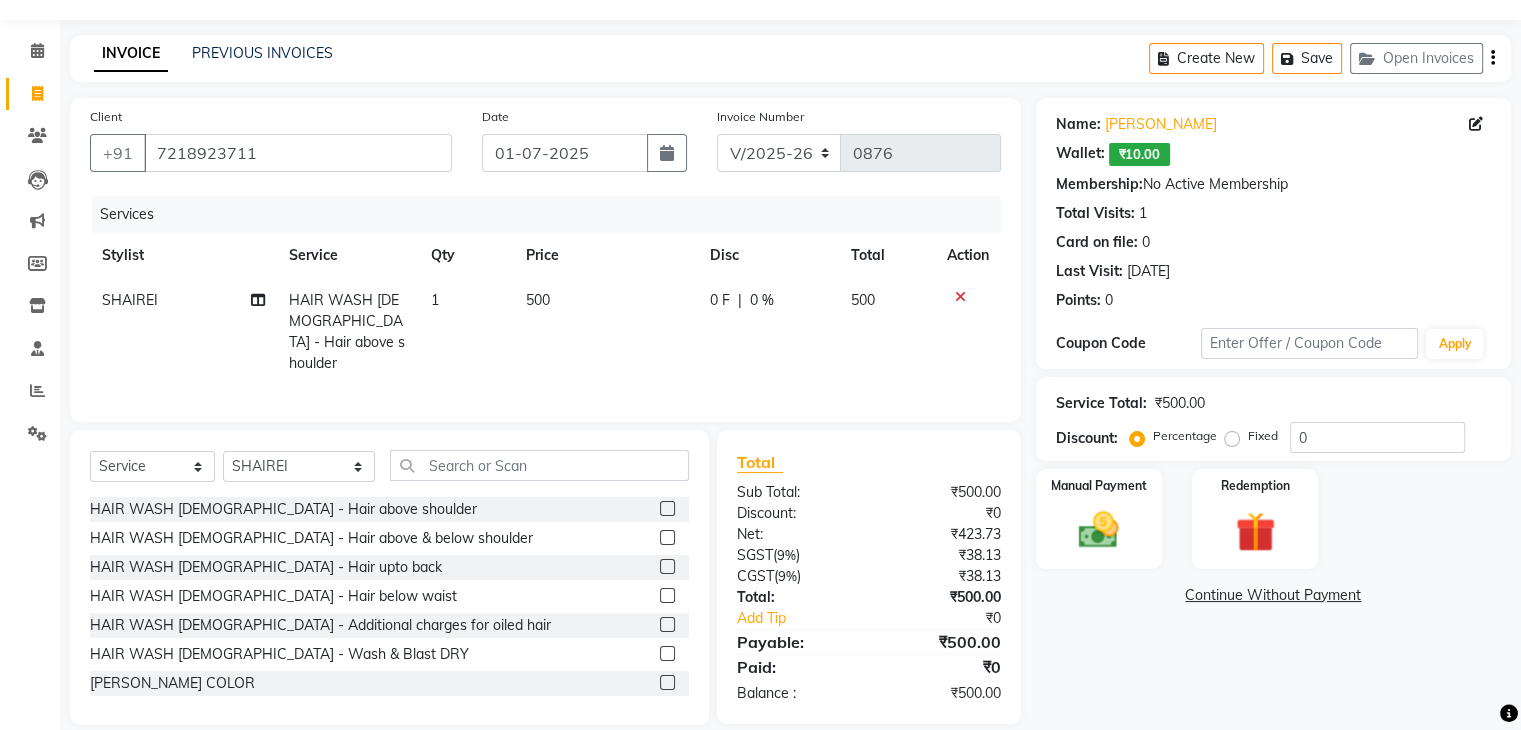 click 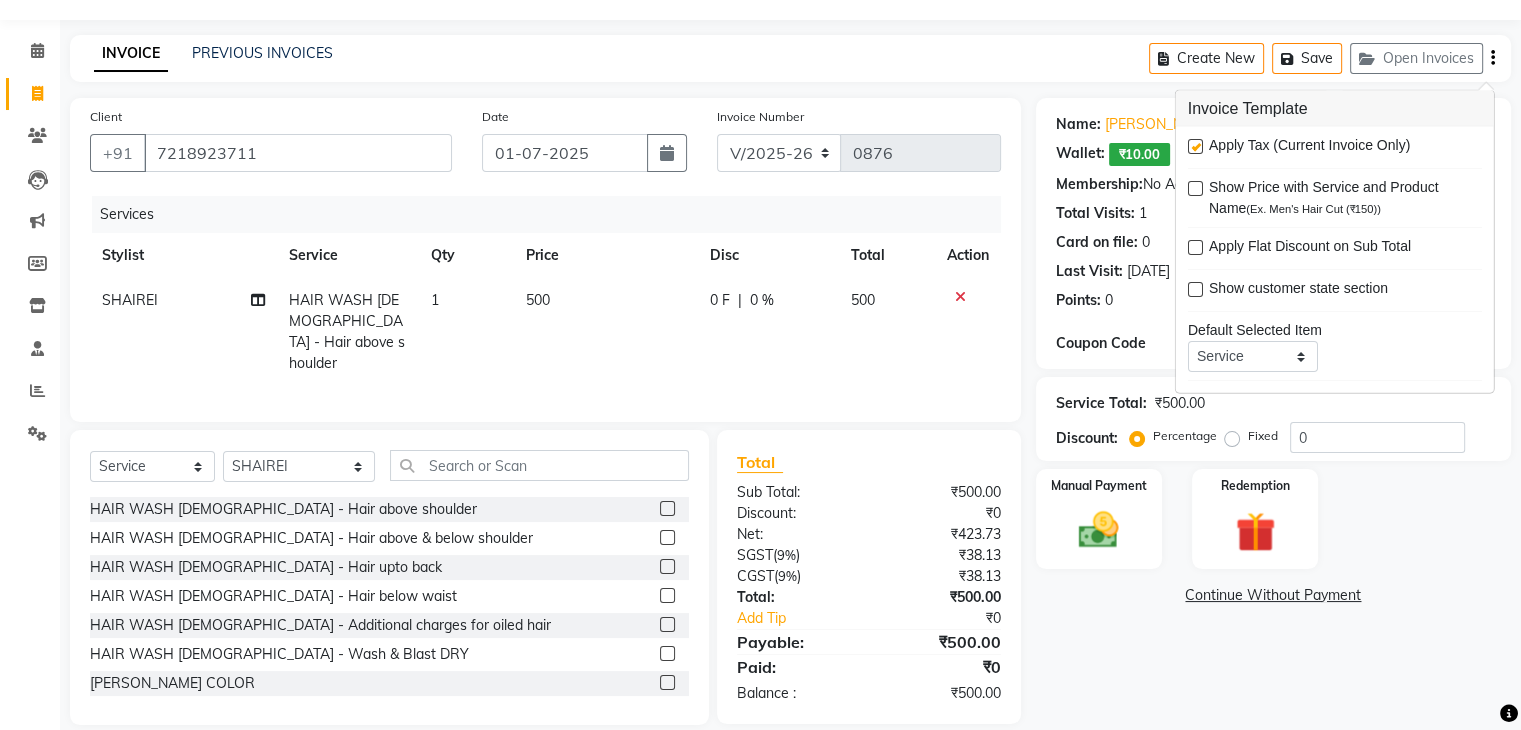 click on "Total Sub Total: ₹500.00 Discount: ₹0 Net: ₹423.73 SGST  ( 9% ) ₹38.13 CGST  ( 9% ) ₹38.13 Total: ₹500.00 Add Tip ₹0 Payable: ₹500.00 Paid: ₹0 Balance   : ₹500.00" 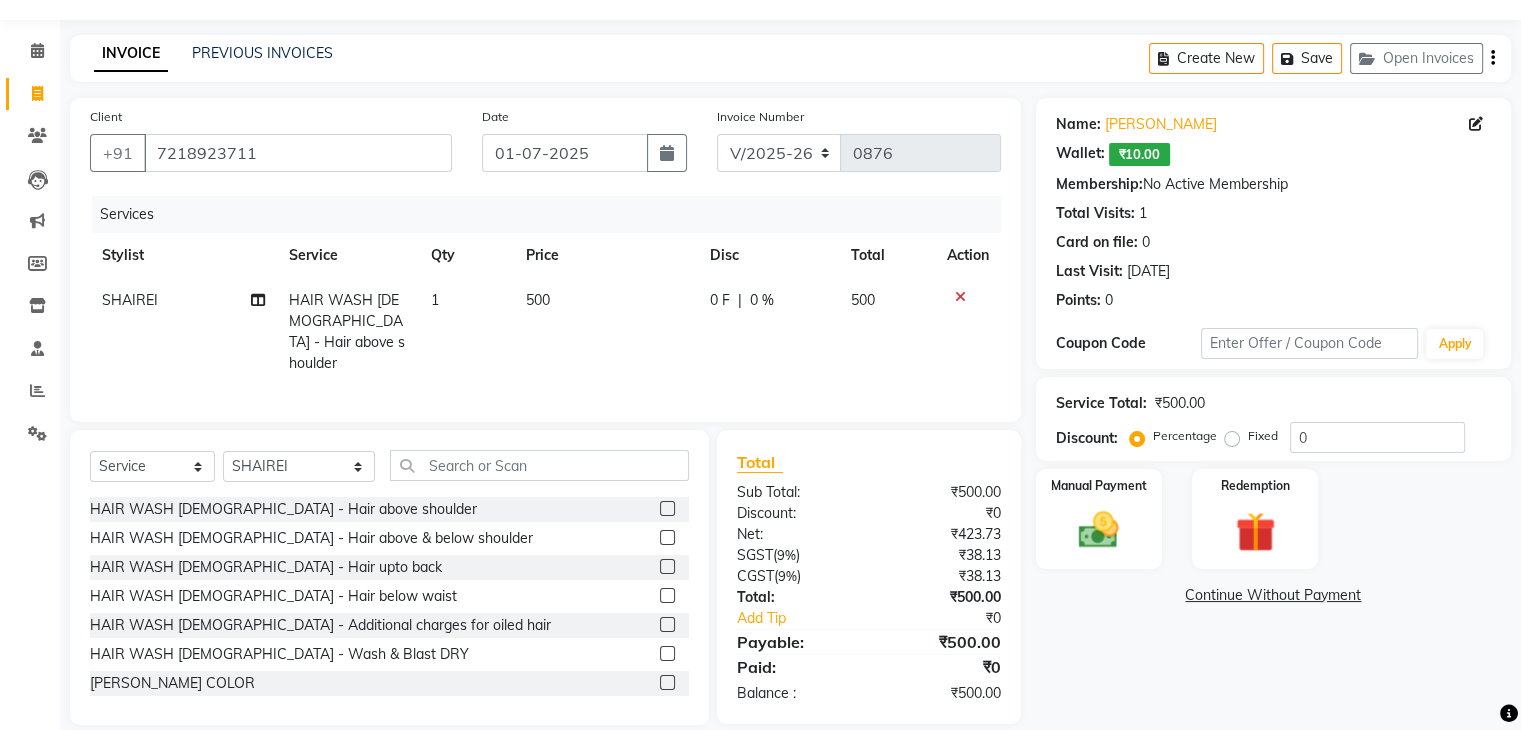 scroll, scrollTop: 72, scrollLeft: 0, axis: vertical 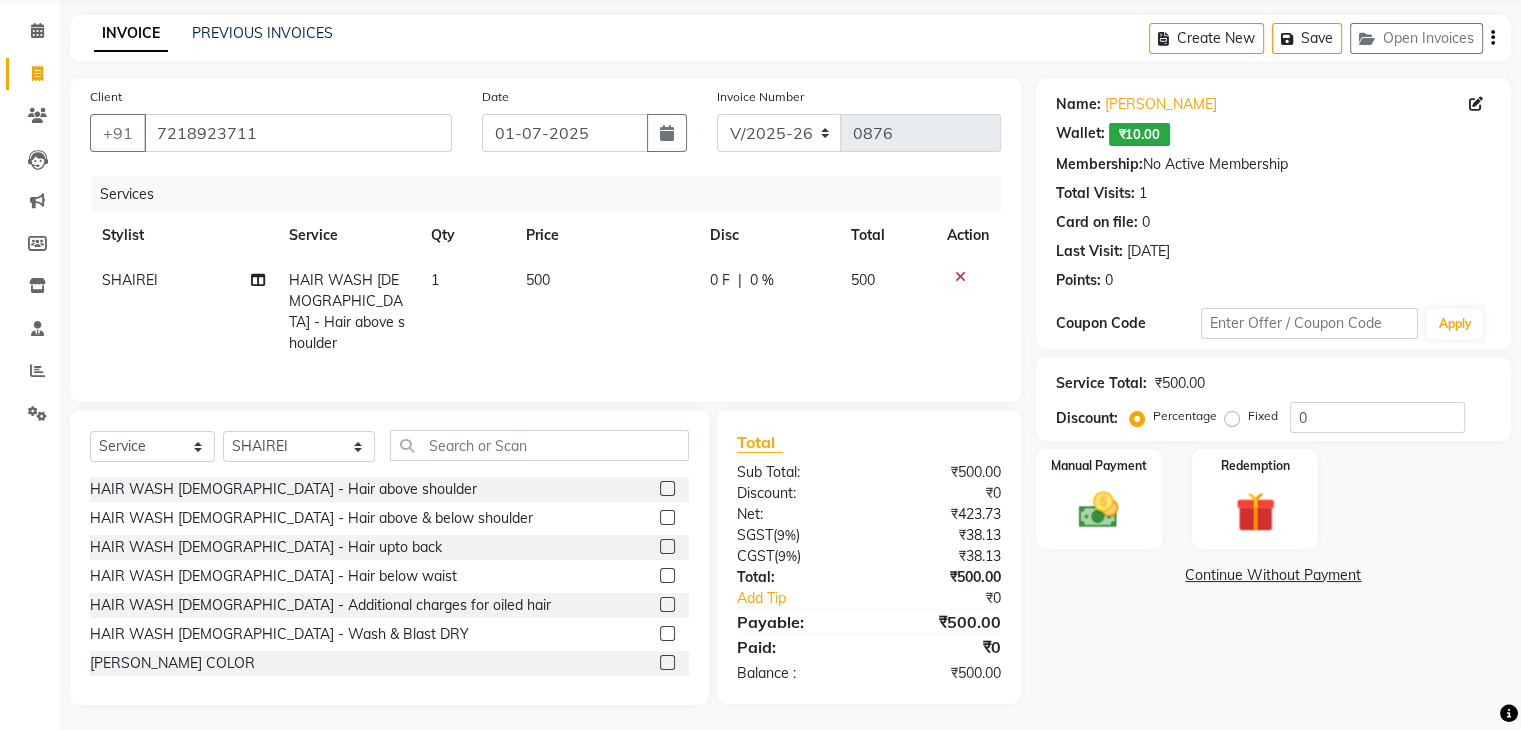 click 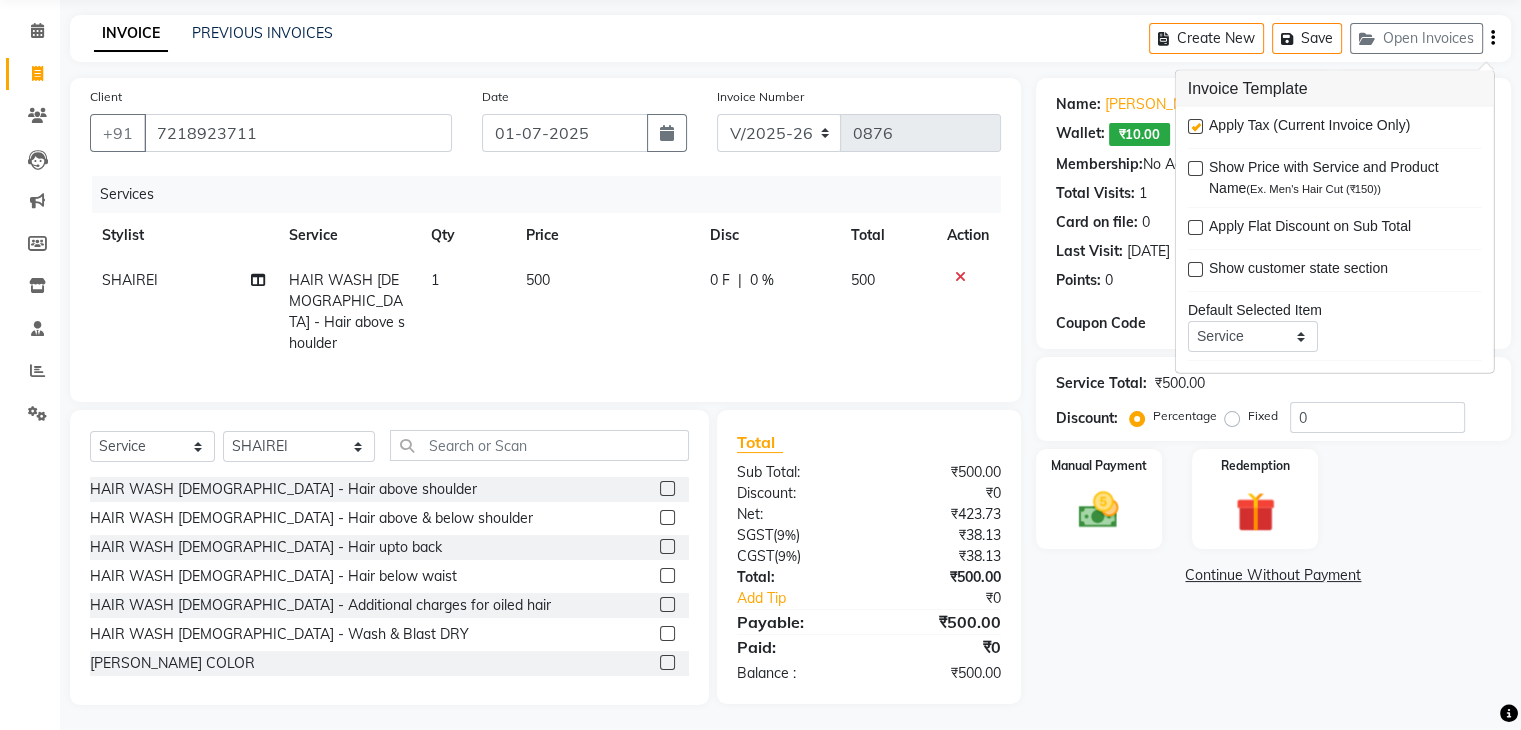 click at bounding box center (1195, 126) 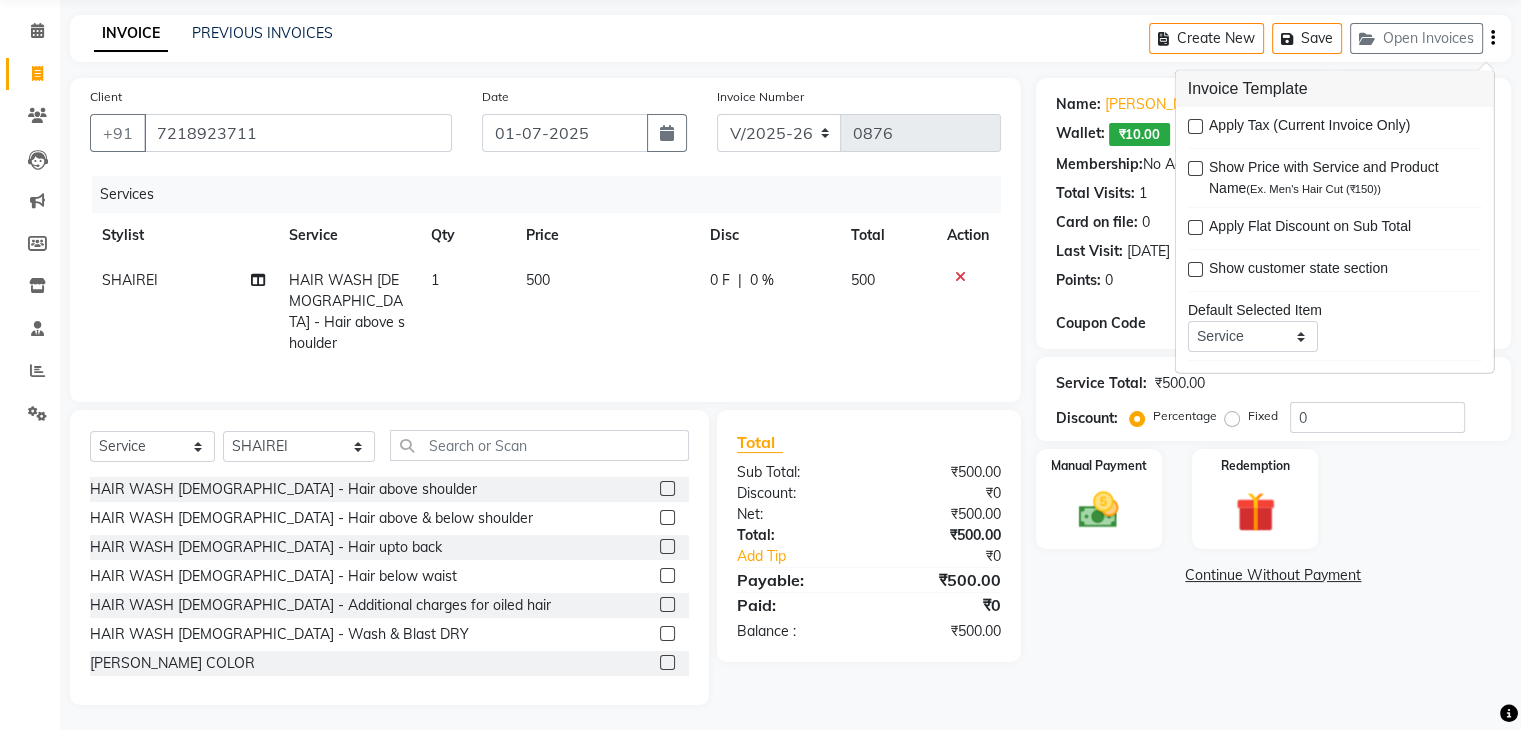 click at bounding box center (1195, 126) 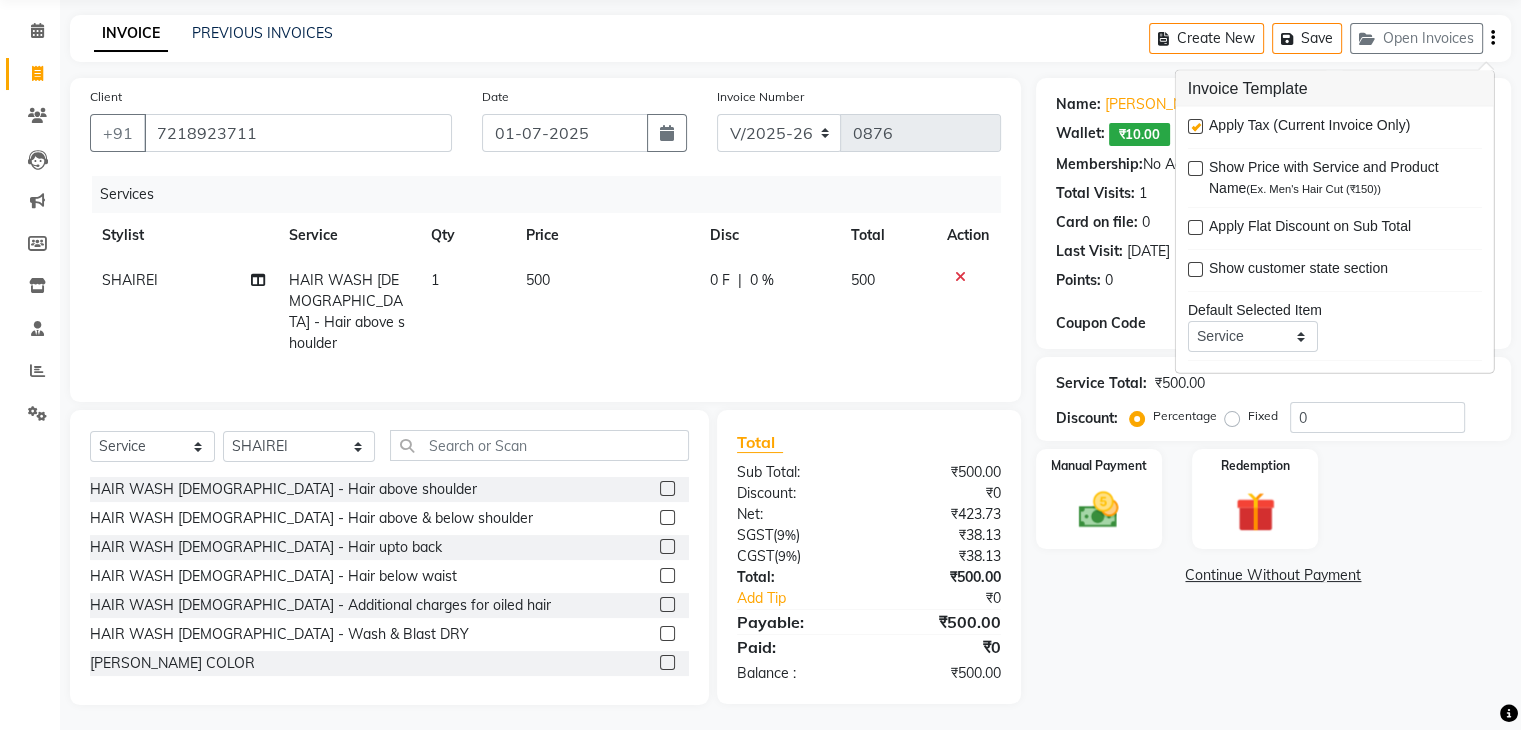 click on "Total Sub Total: ₹500.00 Discount: ₹0 Net: ₹423.73 SGST  ( 9% ) ₹38.13 CGST  ( 9% ) ₹38.13 Total: ₹500.00 Add Tip ₹0 Payable: ₹500.00 Paid: ₹0 Balance   : ₹500.00" 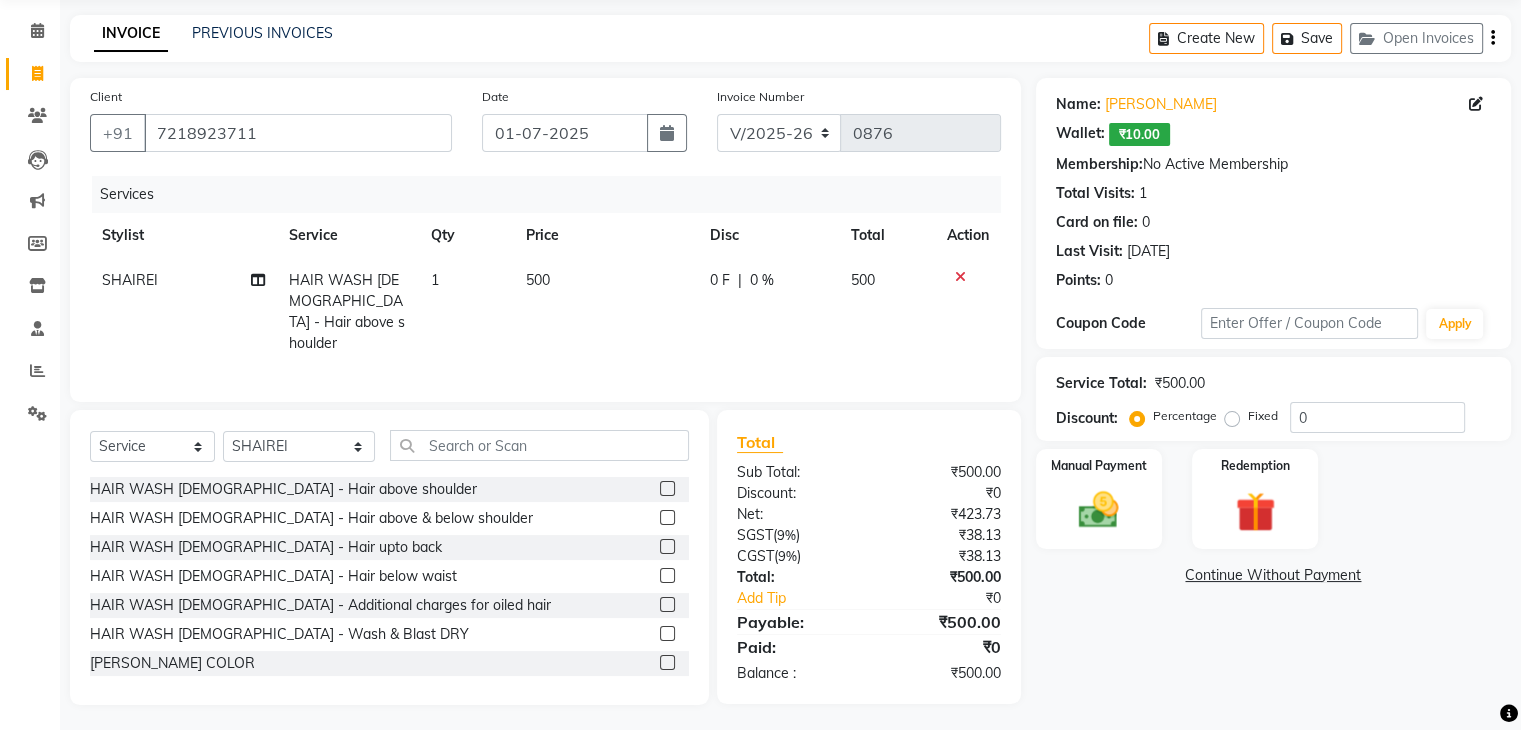 scroll, scrollTop: 0, scrollLeft: 0, axis: both 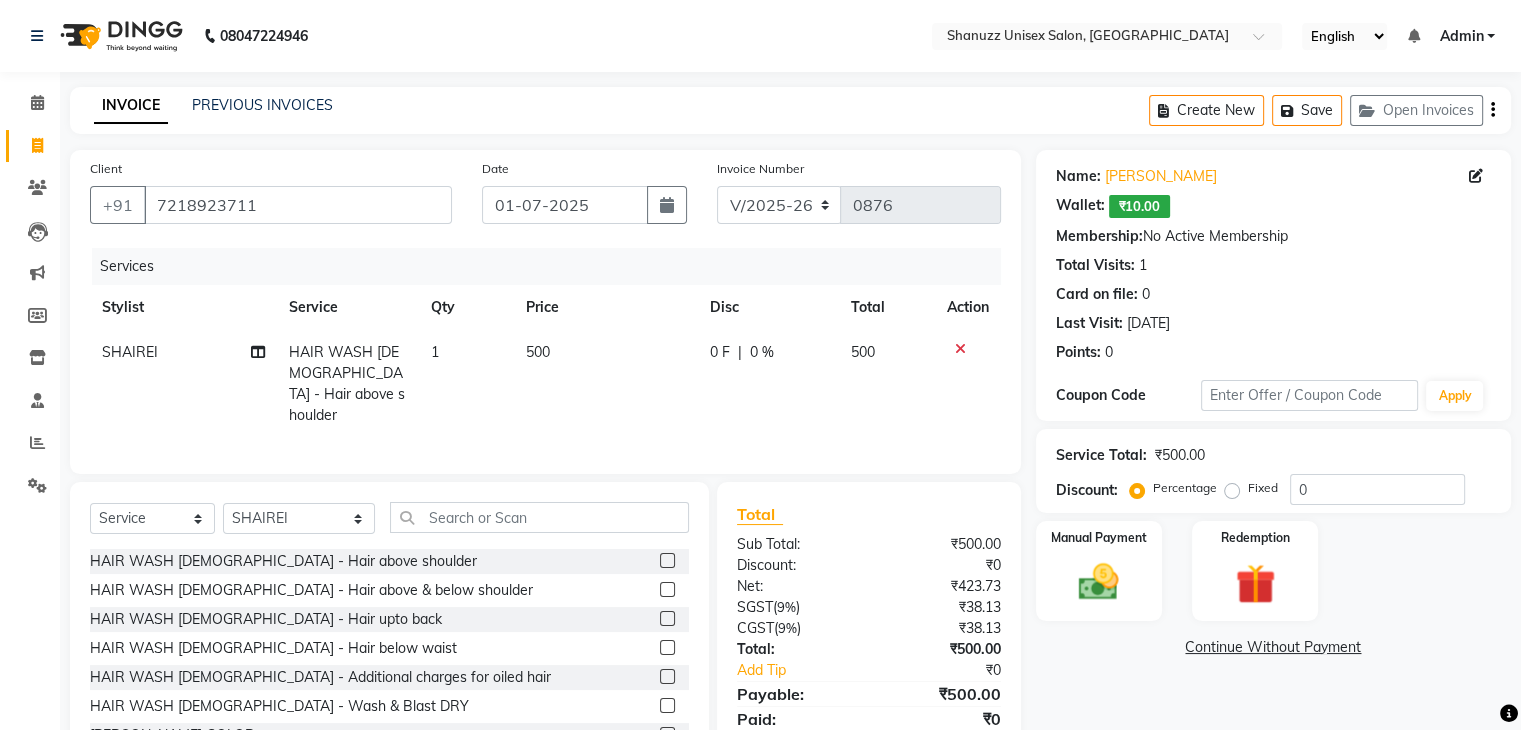 click on "INVOICE PREVIOUS INVOICES Create New   Save   Open Invoices  Client +91 7218923711 Date 01-07-2025 Invoice Number V/2025 V/2025-26 0876 Services Stylist Service Qty Price Disc Total Action SHAIREI HAIR WASH FEMALE - Hair above shoulder 1 500 0 F | 0 % 500 Select  Service  Product  Membership  Package Voucher Prepaid Gift Card  Select Stylist Adnan  Asma  Derma Dynamics Devesh Francis (MO) Gufran Mansuri Harsh Mohd Faizan Mohd Imran  Omkar Osama Patel Rohan  ROSHAN Salvana Motha SAM Shahbaz (D) Shahne Alam SHAIREI Shanu Sir (F) Shanuzz (Oshiwara) Shanuzz Salon, Andheri Siddhi  SUBHASH  Tanishka Panchal VARSHADA JUVALE YASH   HAIR WASH FEMALE - Hair above shoulder  HAIR WASH FEMALE - Hair above & below shoulder  HAIR WASH FEMALE - Hair upto back  HAIR WASH FEMALE - Hair below waist  HAIR WASH FEMALE - Additional charges for oiled hair  HAIR WASH FEMALE - Wash & Blast DRY  BEARD COLOR  SIDE LOCKS THREADING  PERMING   HAIR WASH MALE - Wash / Style  HAIR WASH MALE - Style  Basique FEMALE Haircut - BOB haircut   (" 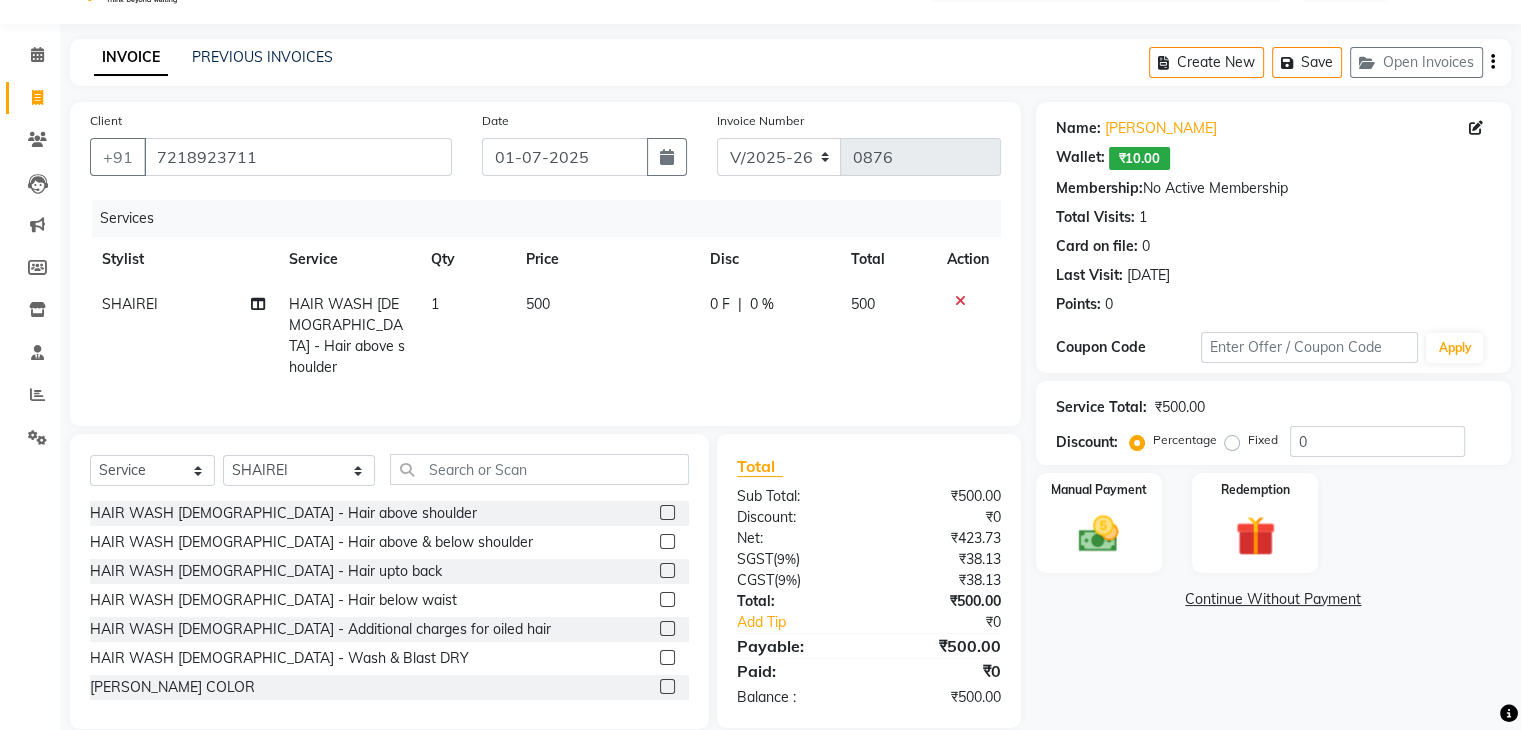scroll, scrollTop: 72, scrollLeft: 0, axis: vertical 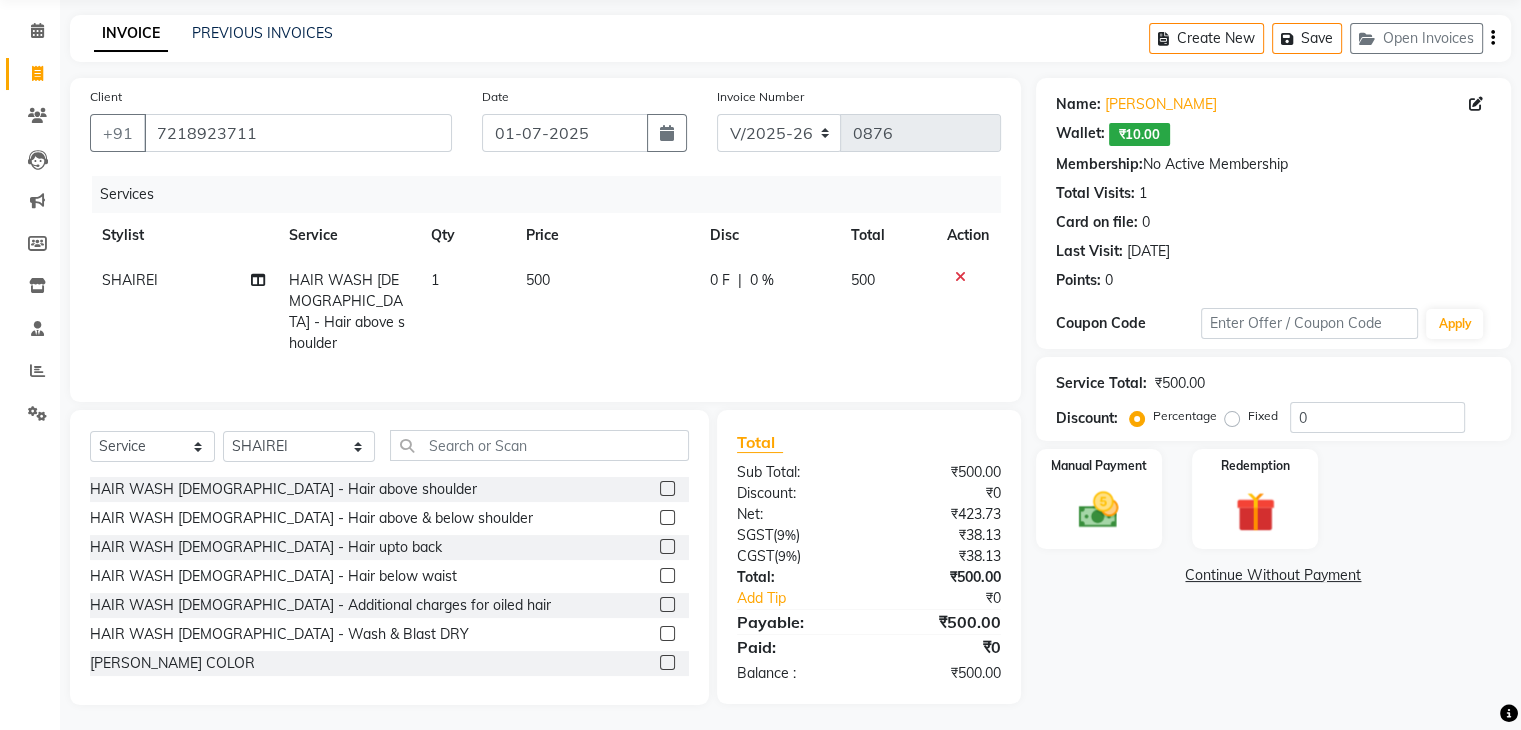 click 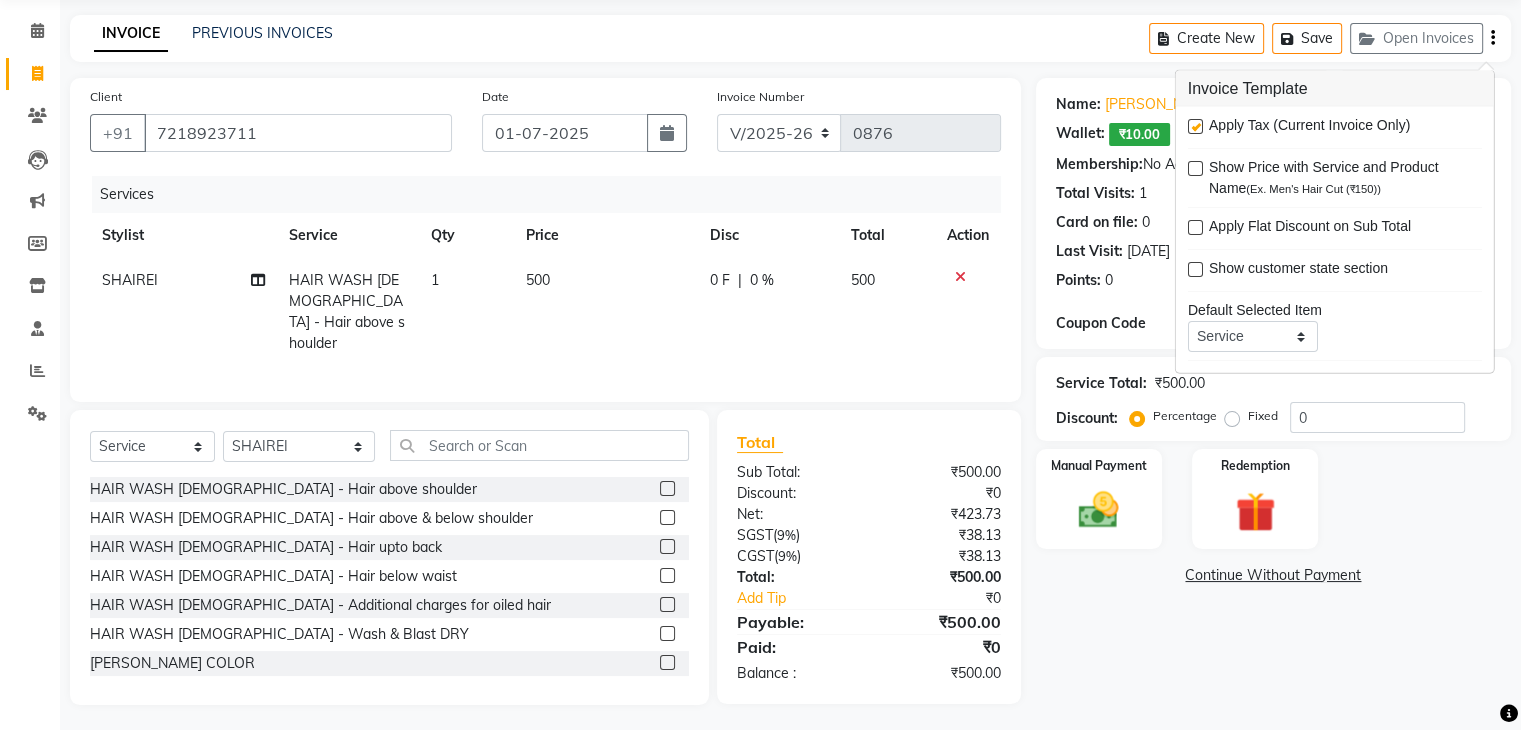 click on "INVOICE PREVIOUS INVOICES Create New   Save   Open Invoices" 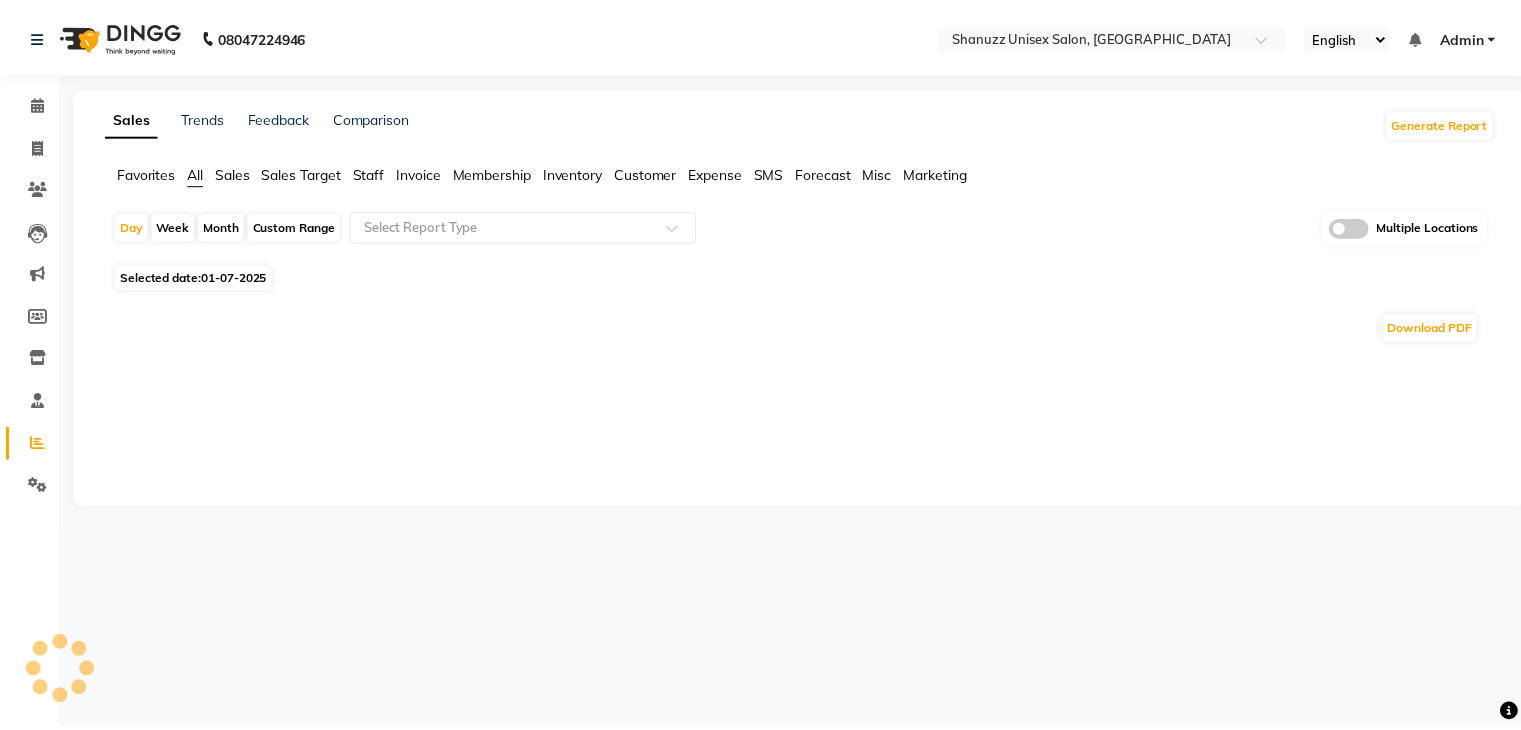 scroll, scrollTop: 0, scrollLeft: 0, axis: both 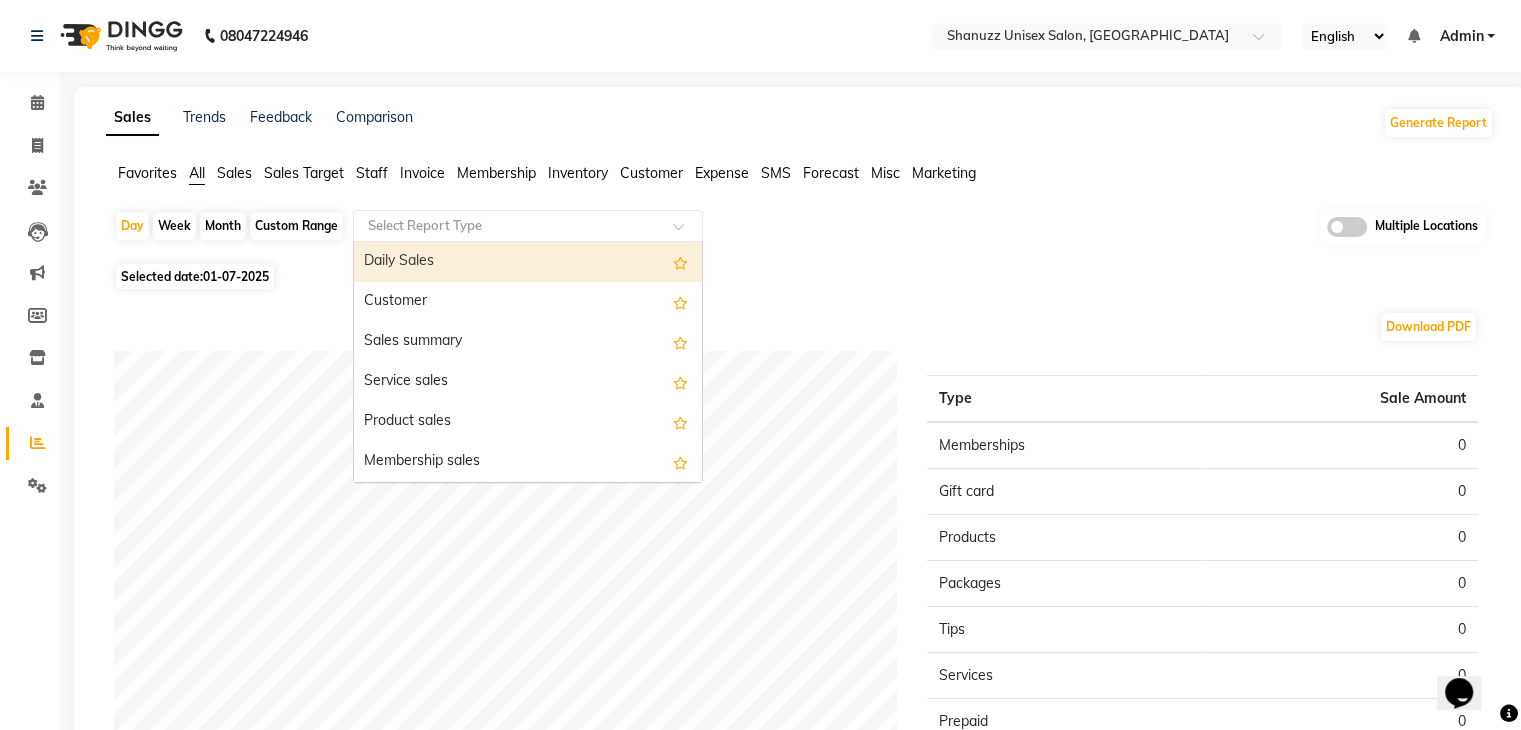 click 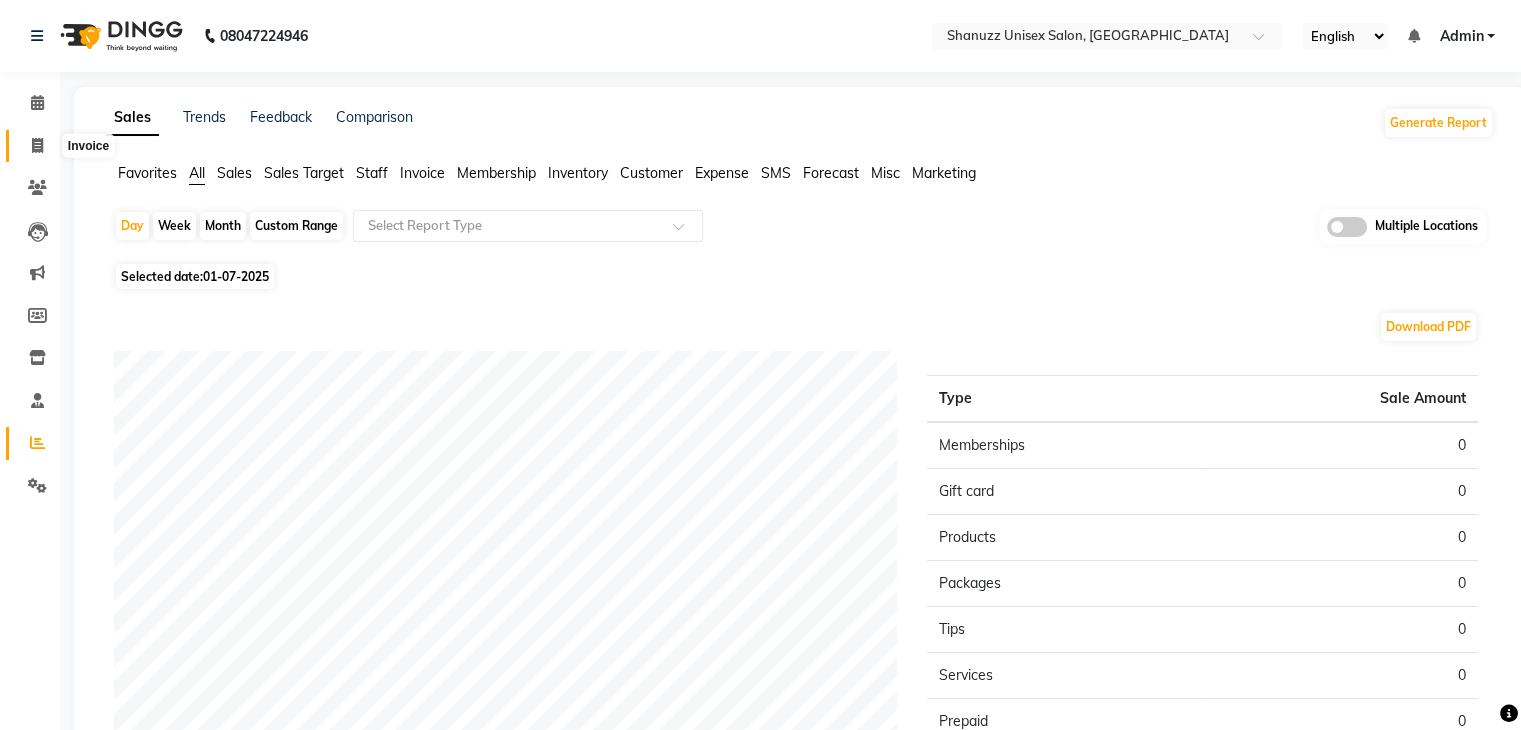 click 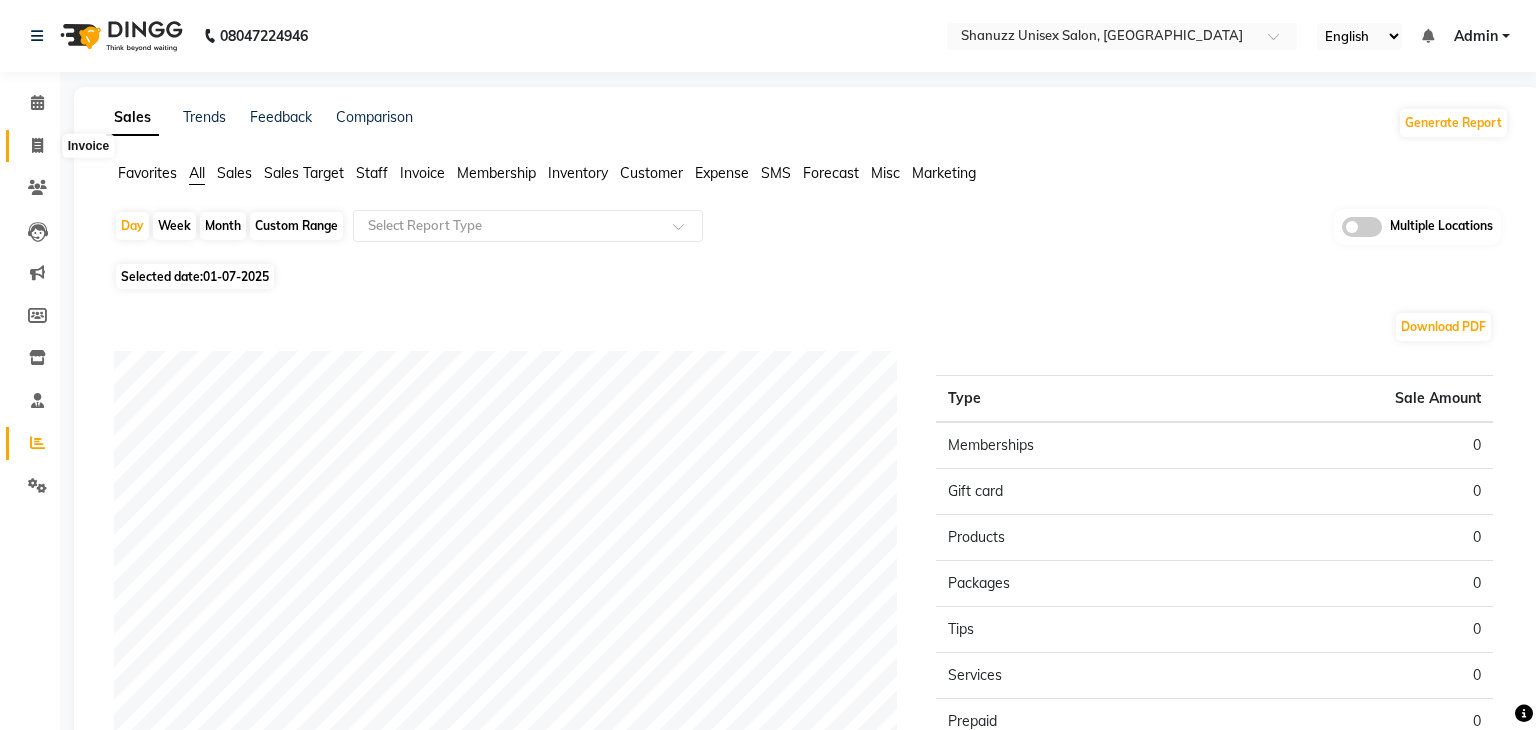 select on "7102" 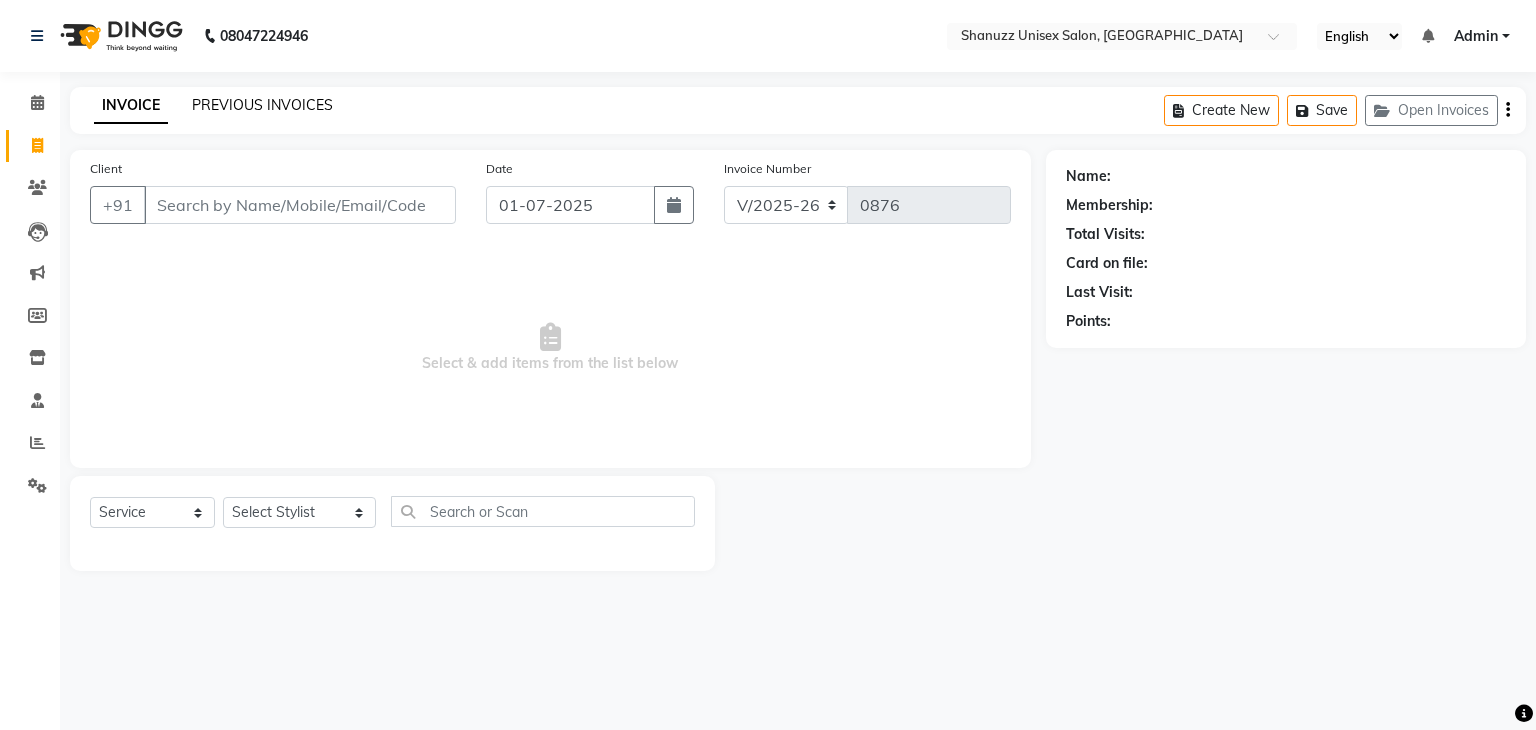 click on "PREVIOUS INVOICES" 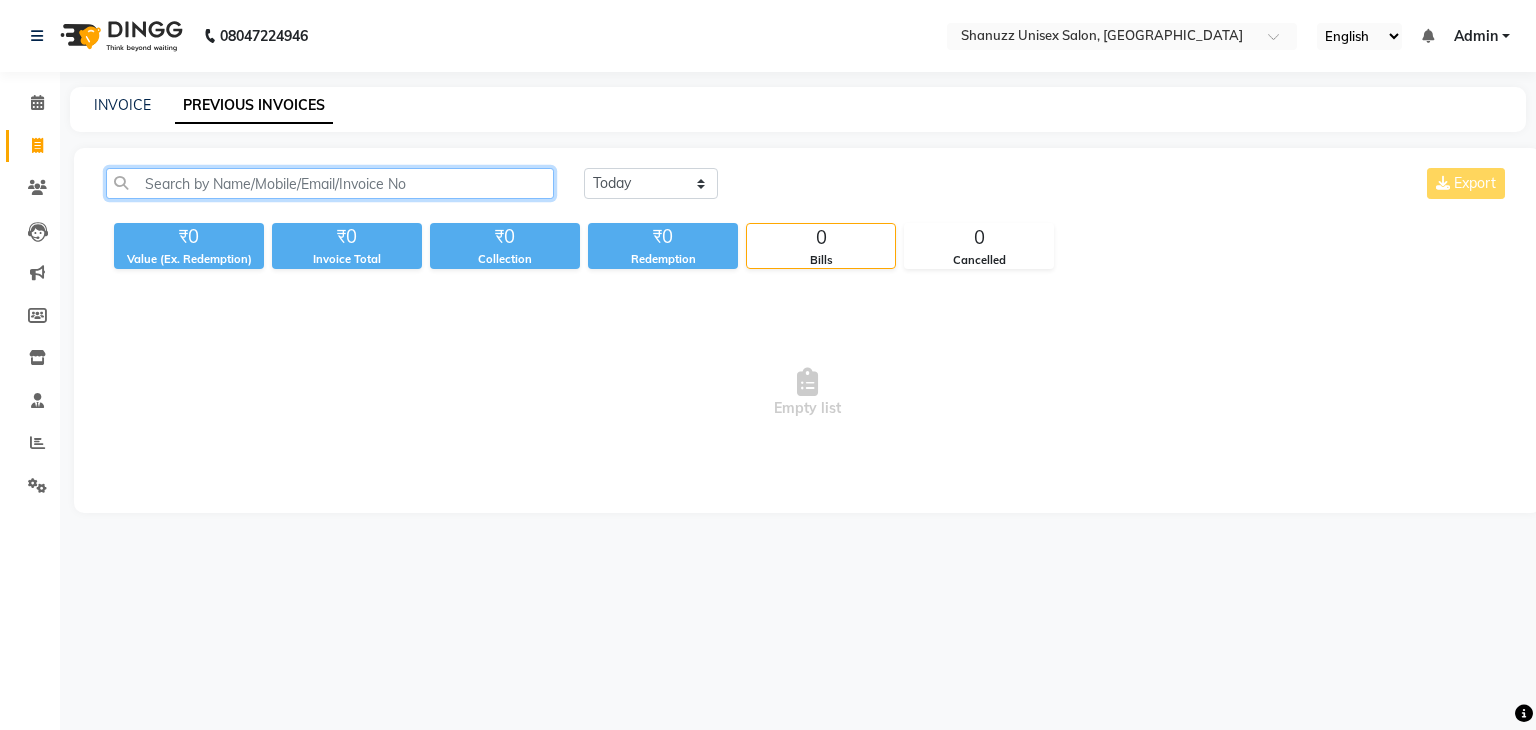 click 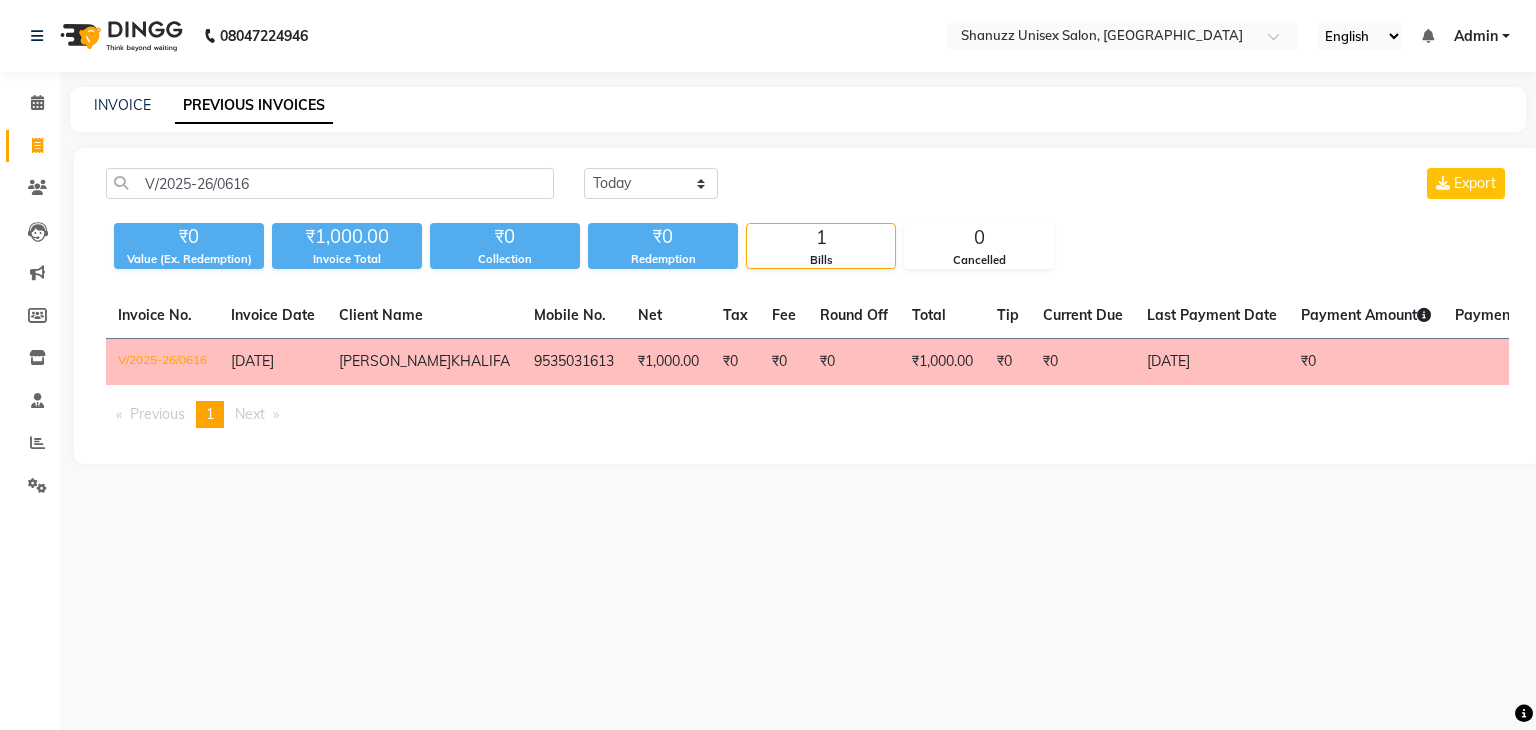 click on "V/2025-26/0616" 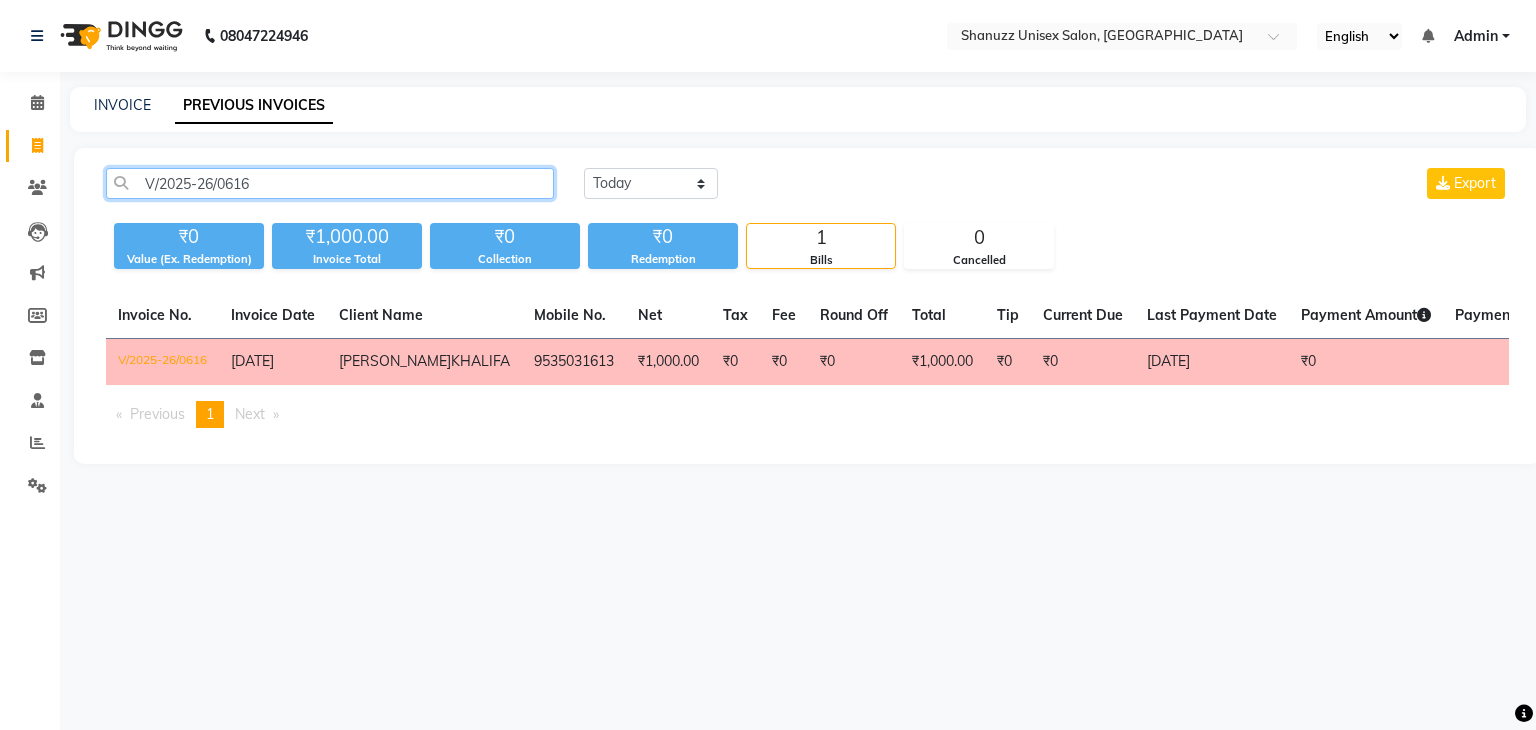 click on "V/2025-26/0616" 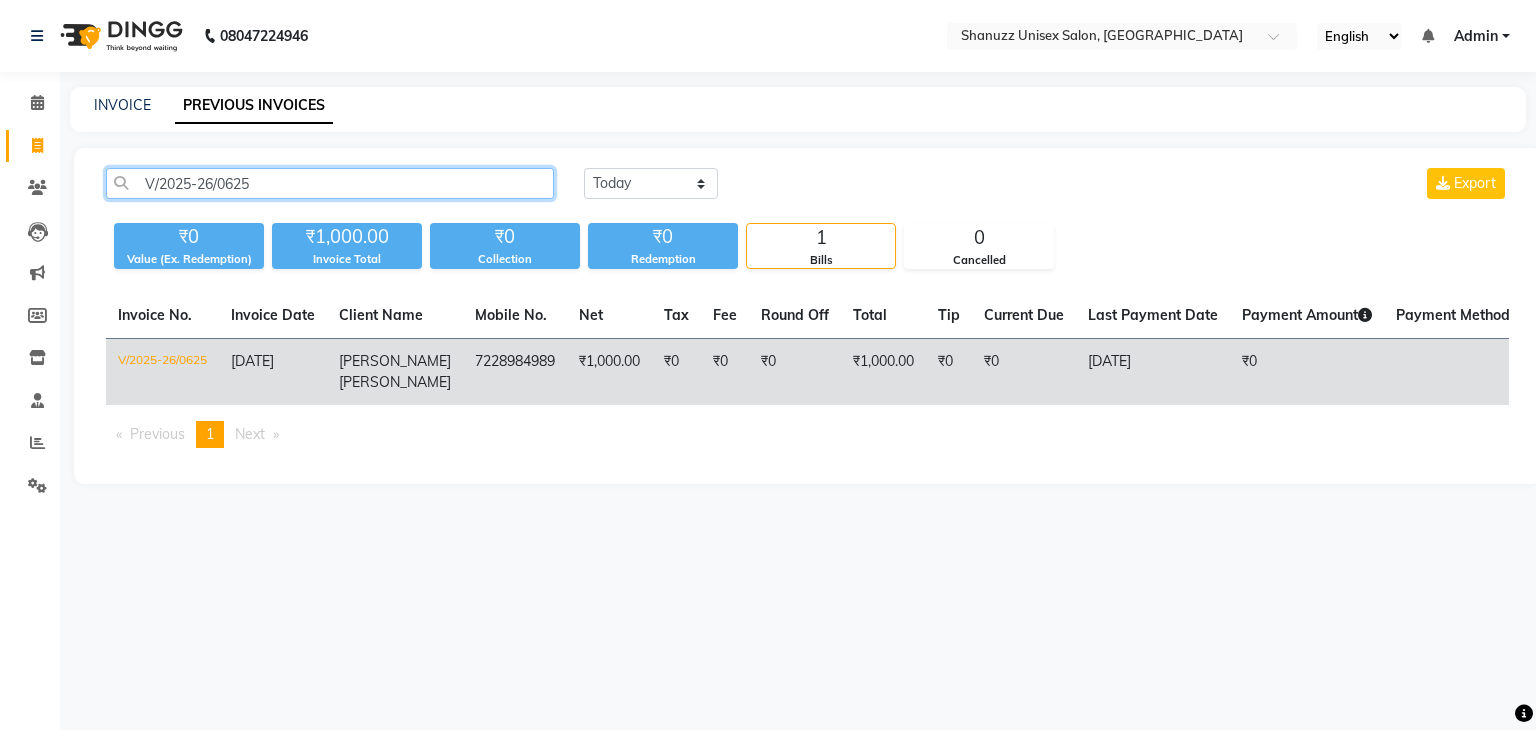 type on "V/2025-26/0625" 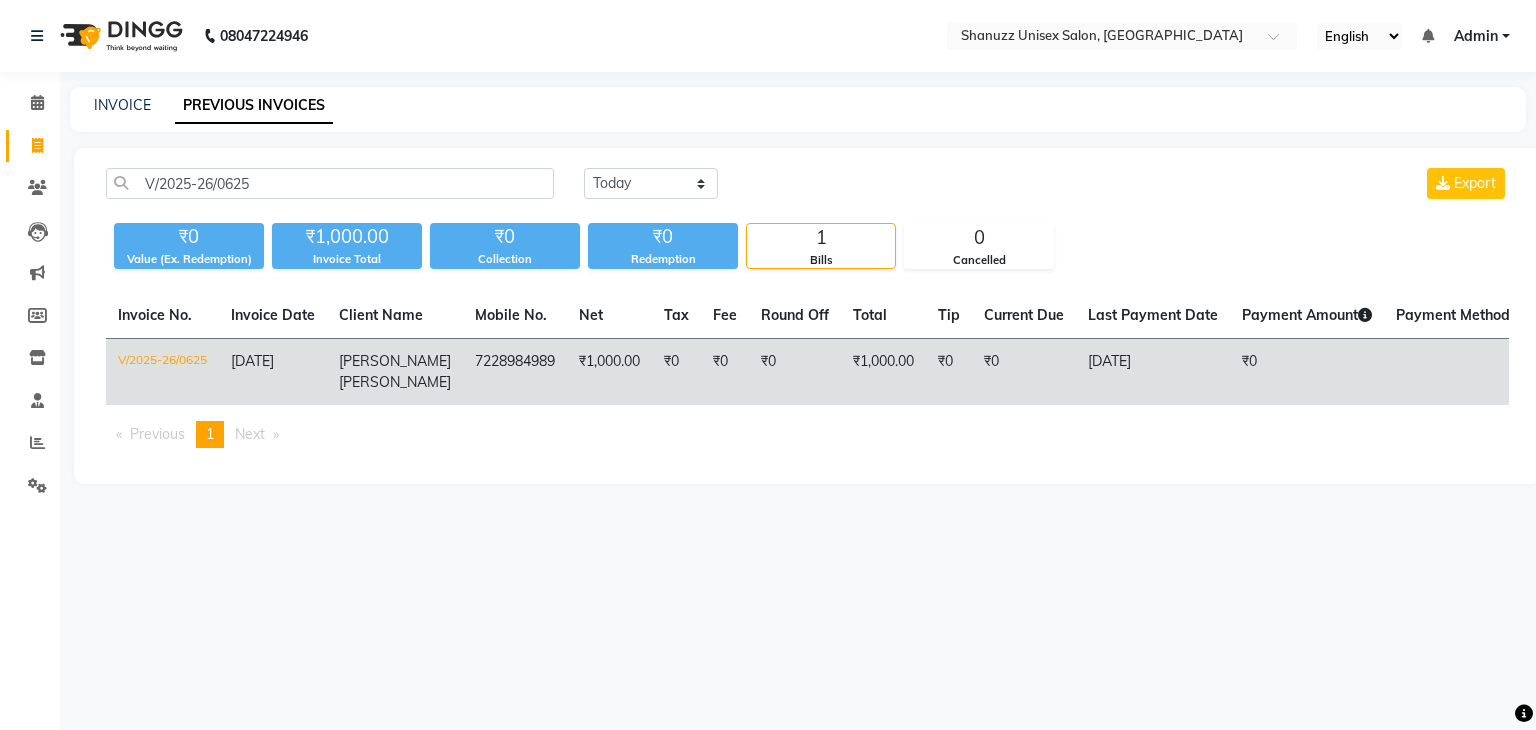 click on "V/2025-26/0625" 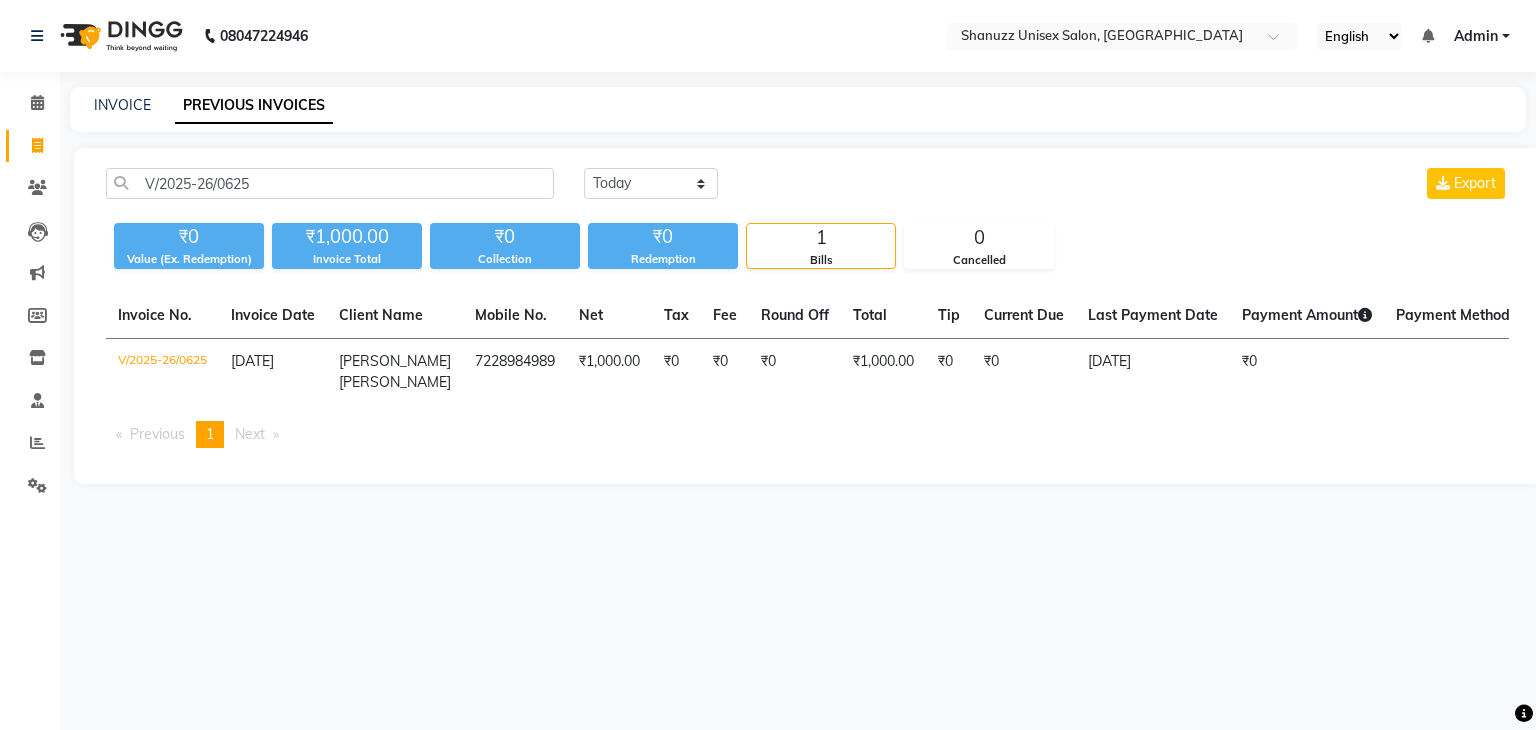 select on "7102" 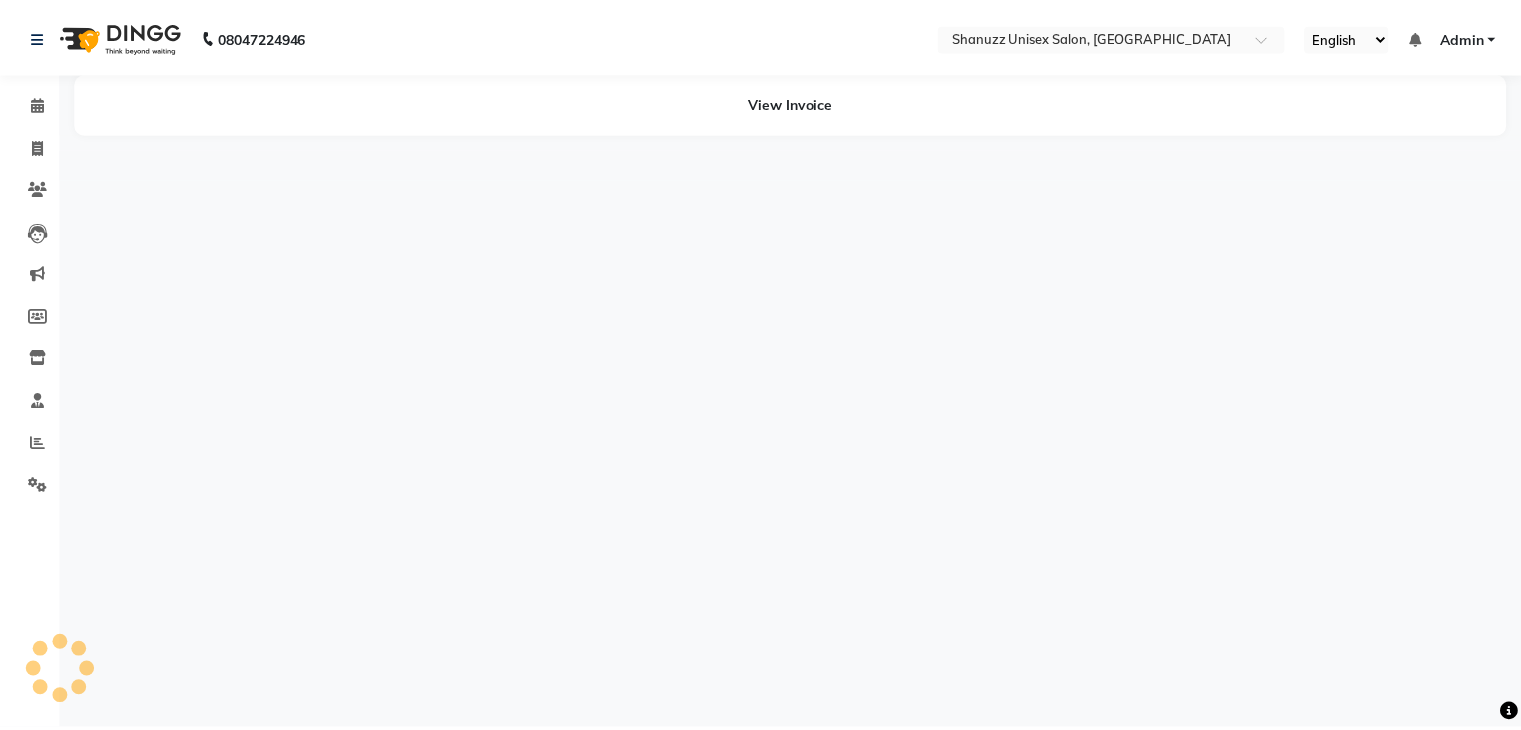 scroll, scrollTop: 0, scrollLeft: 0, axis: both 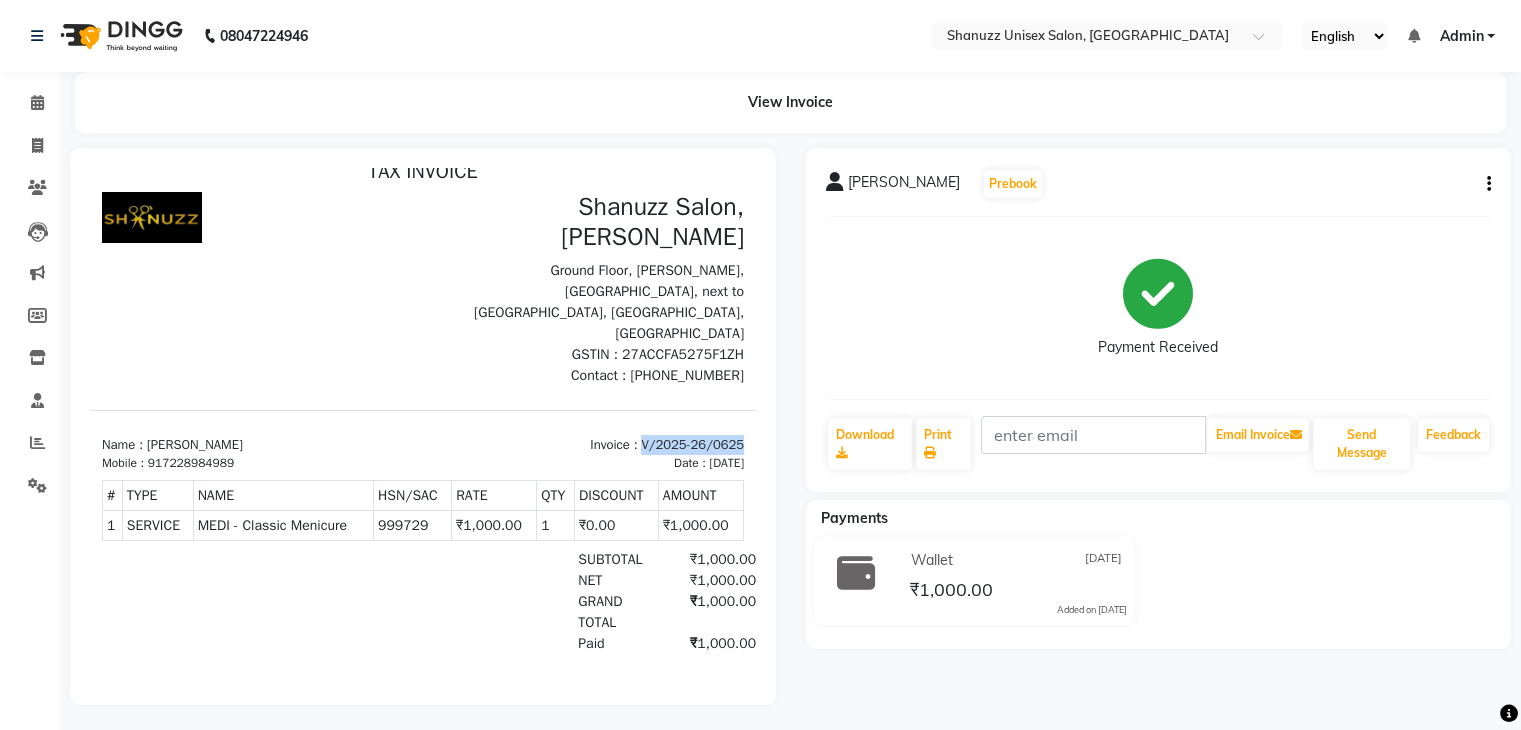 drag, startPoint x: 614, startPoint y: 393, endPoint x: 712, endPoint y: 396, distance: 98.045906 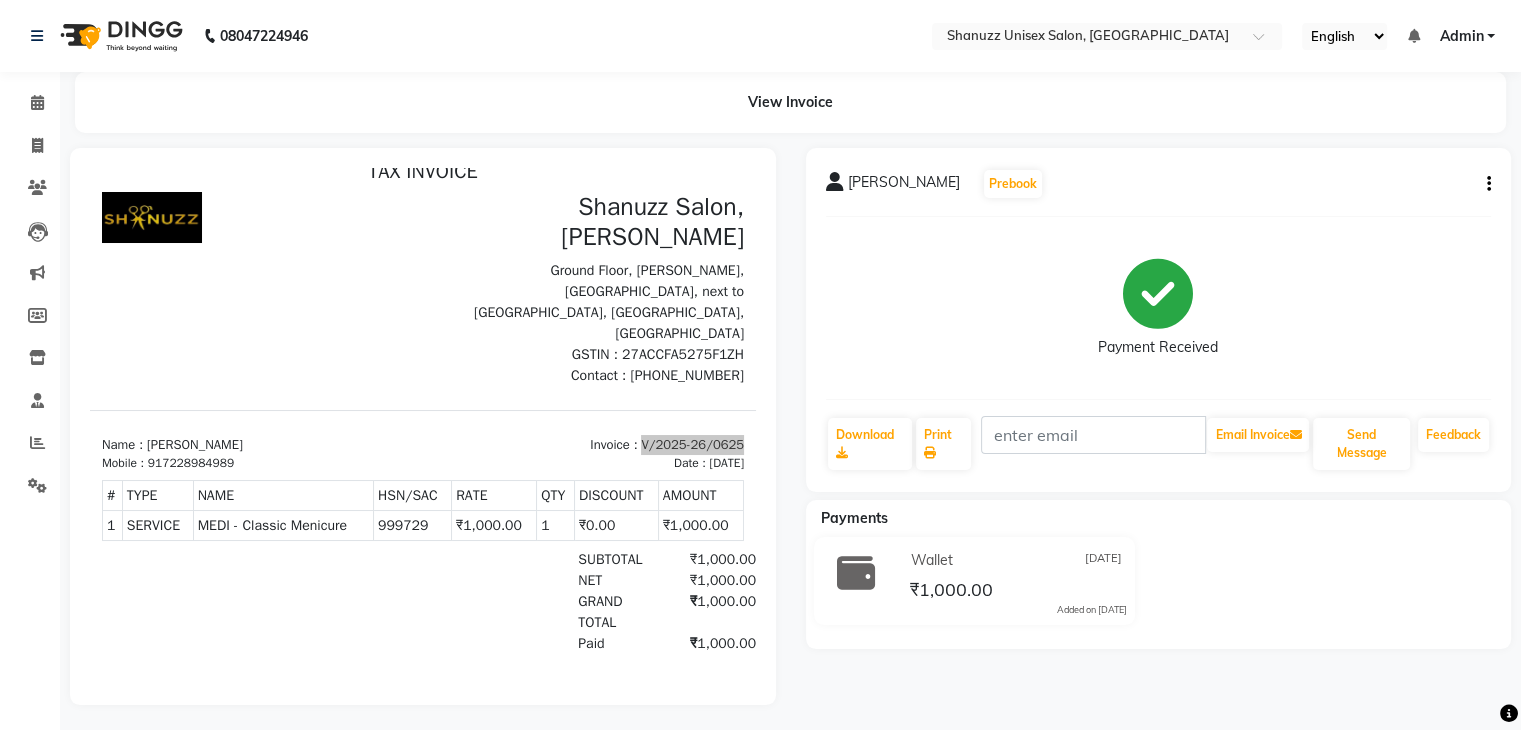 click on "PARTH GADHVI  Prebook   Payment Received  Download  Print   Email Invoice   Send Message Feedback  Payments Wallet 01-06-2025 ₹1,000.00  Added on 01-06-2025" 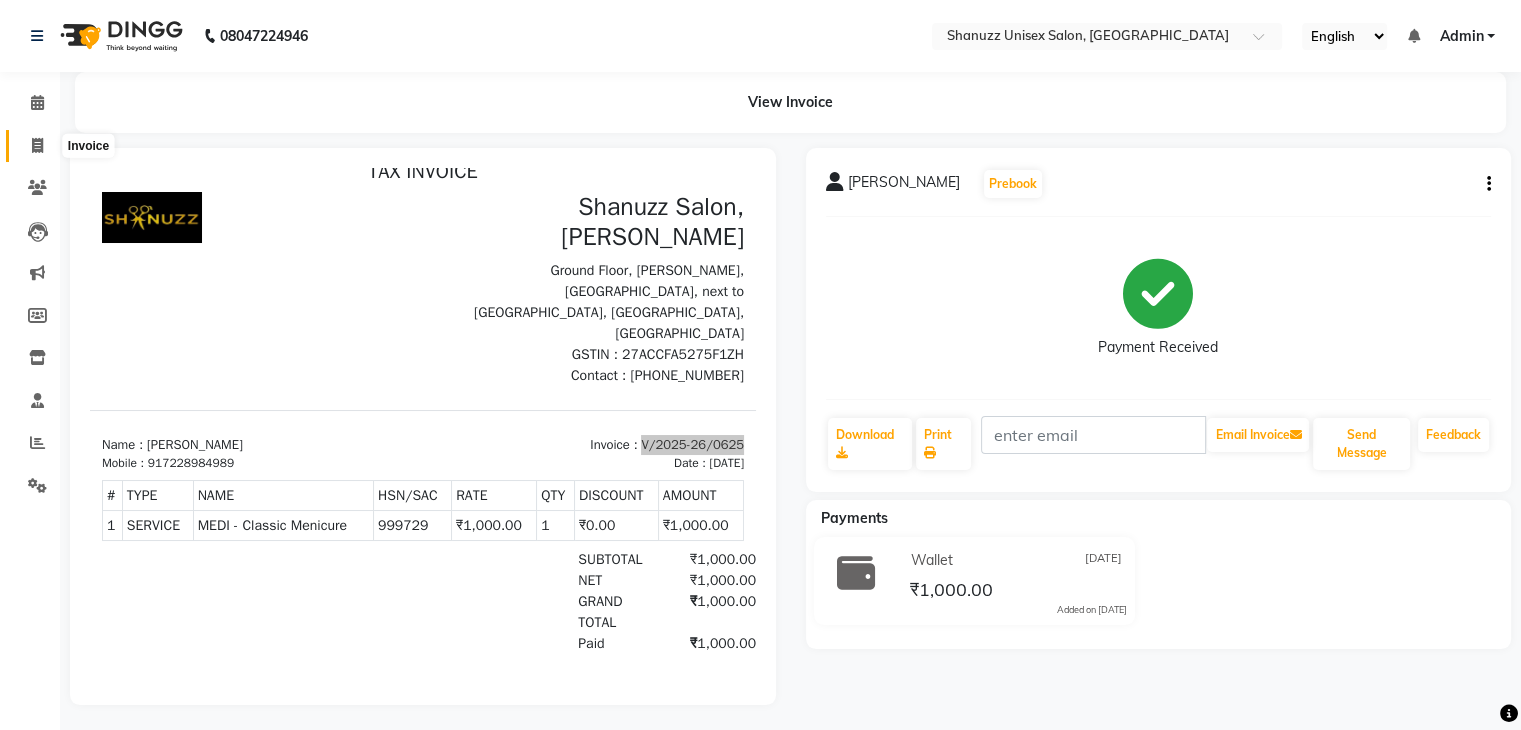click 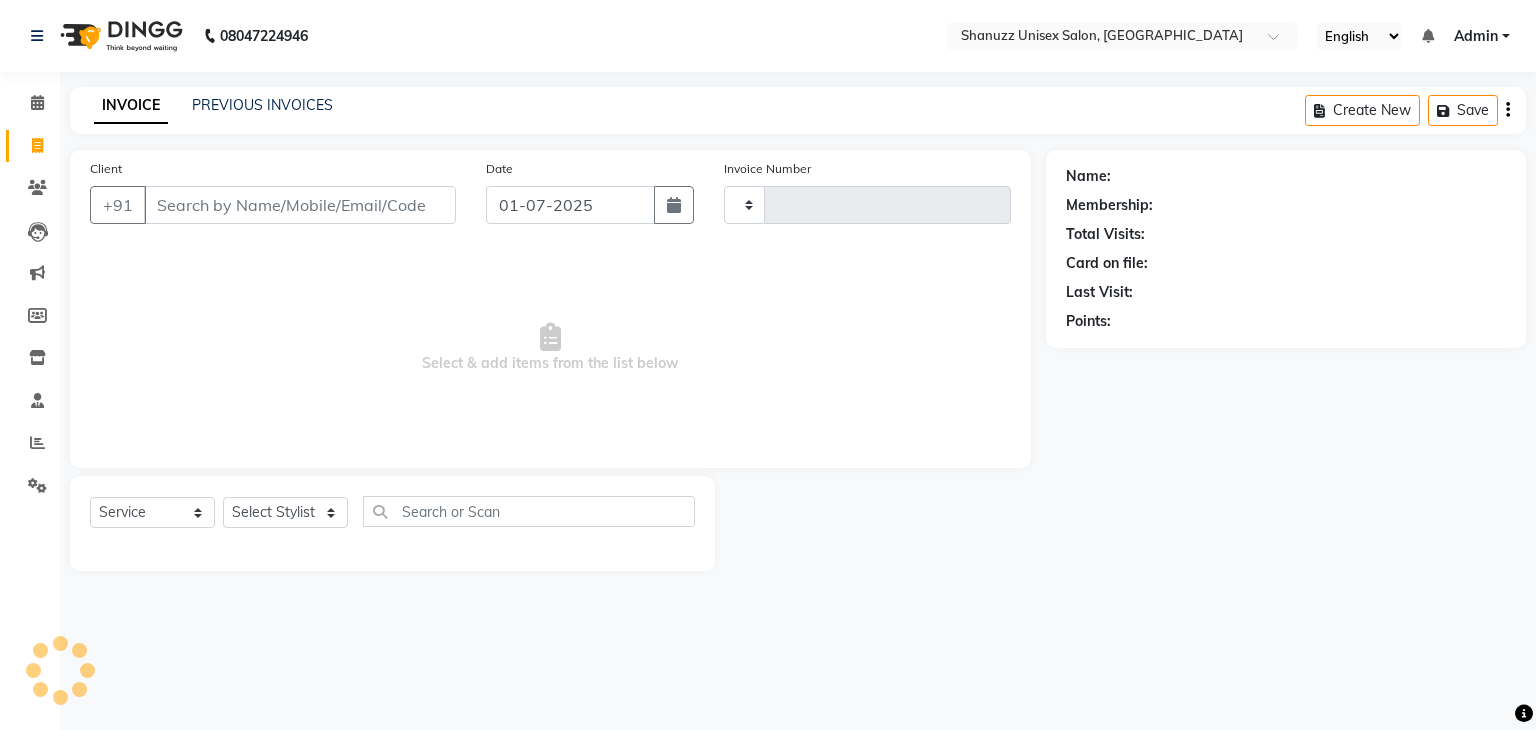 type on "0876" 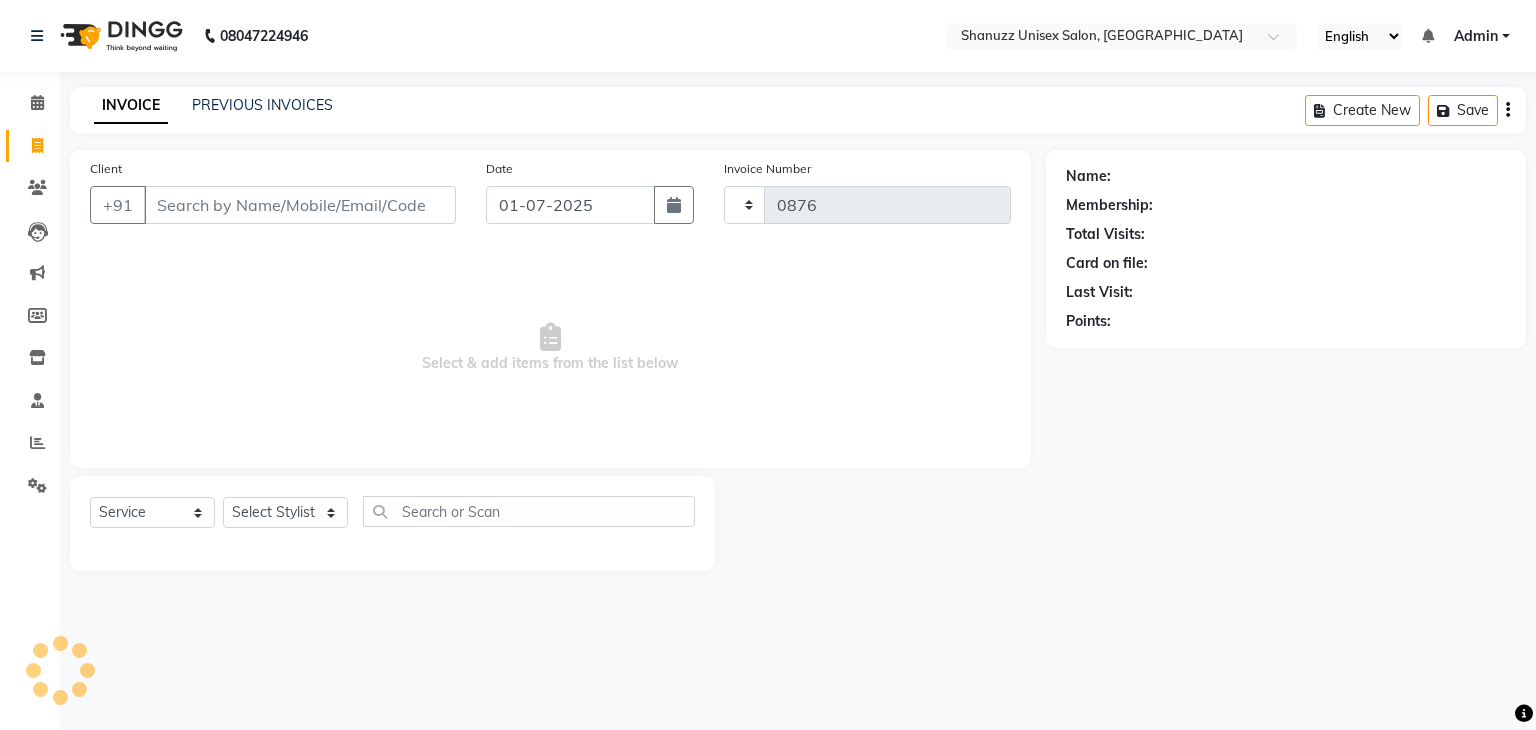 select on "7102" 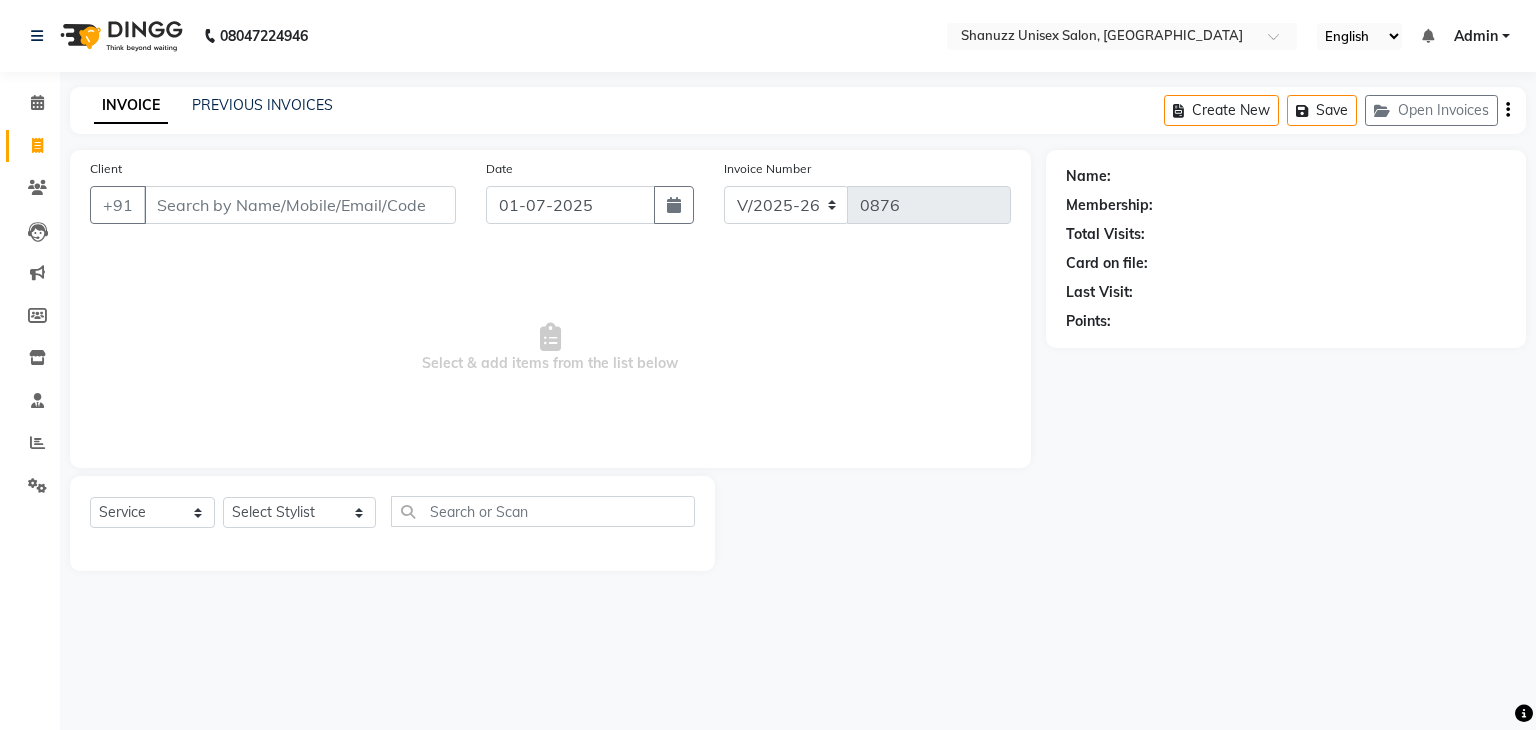 click on "PREVIOUS INVOICES" 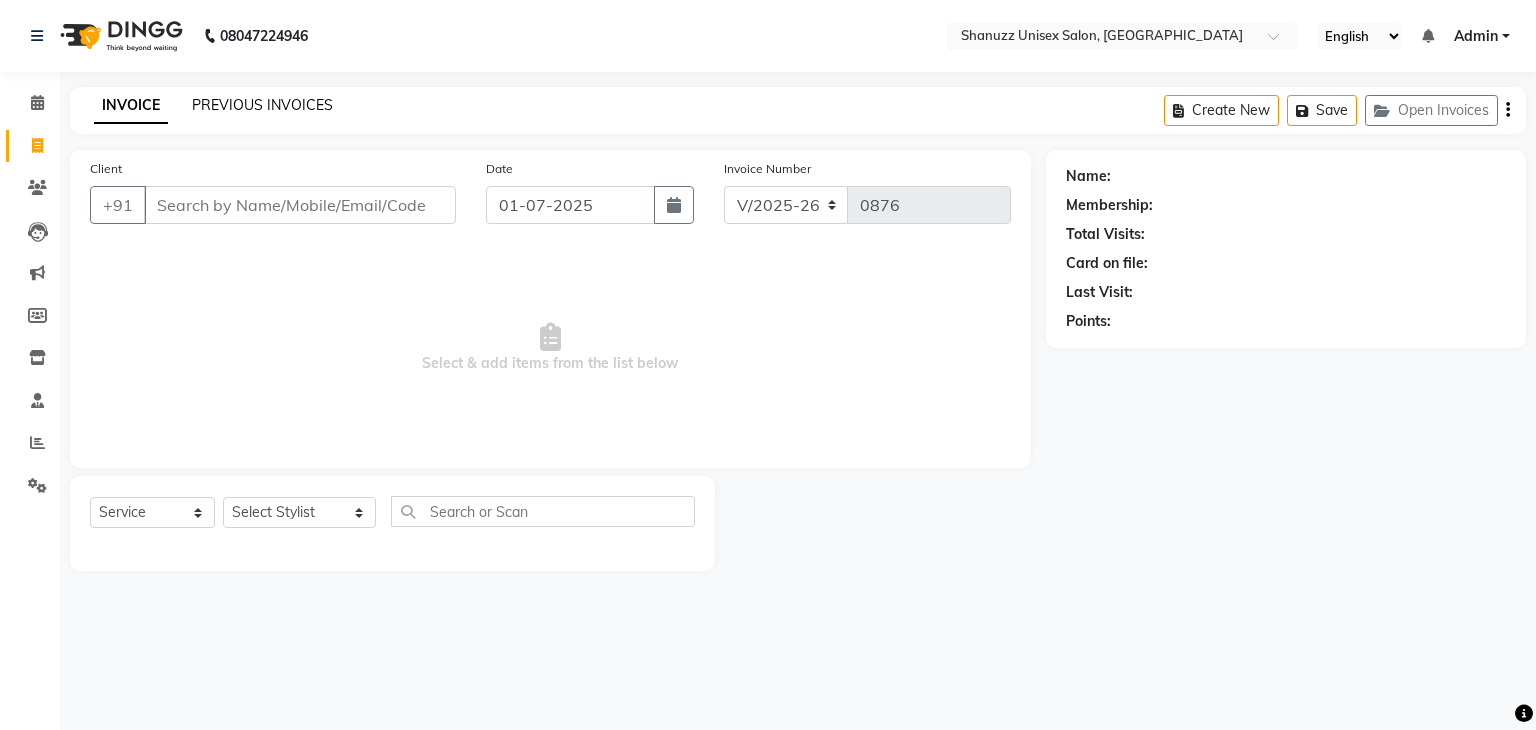 click on "PREVIOUS INVOICES" 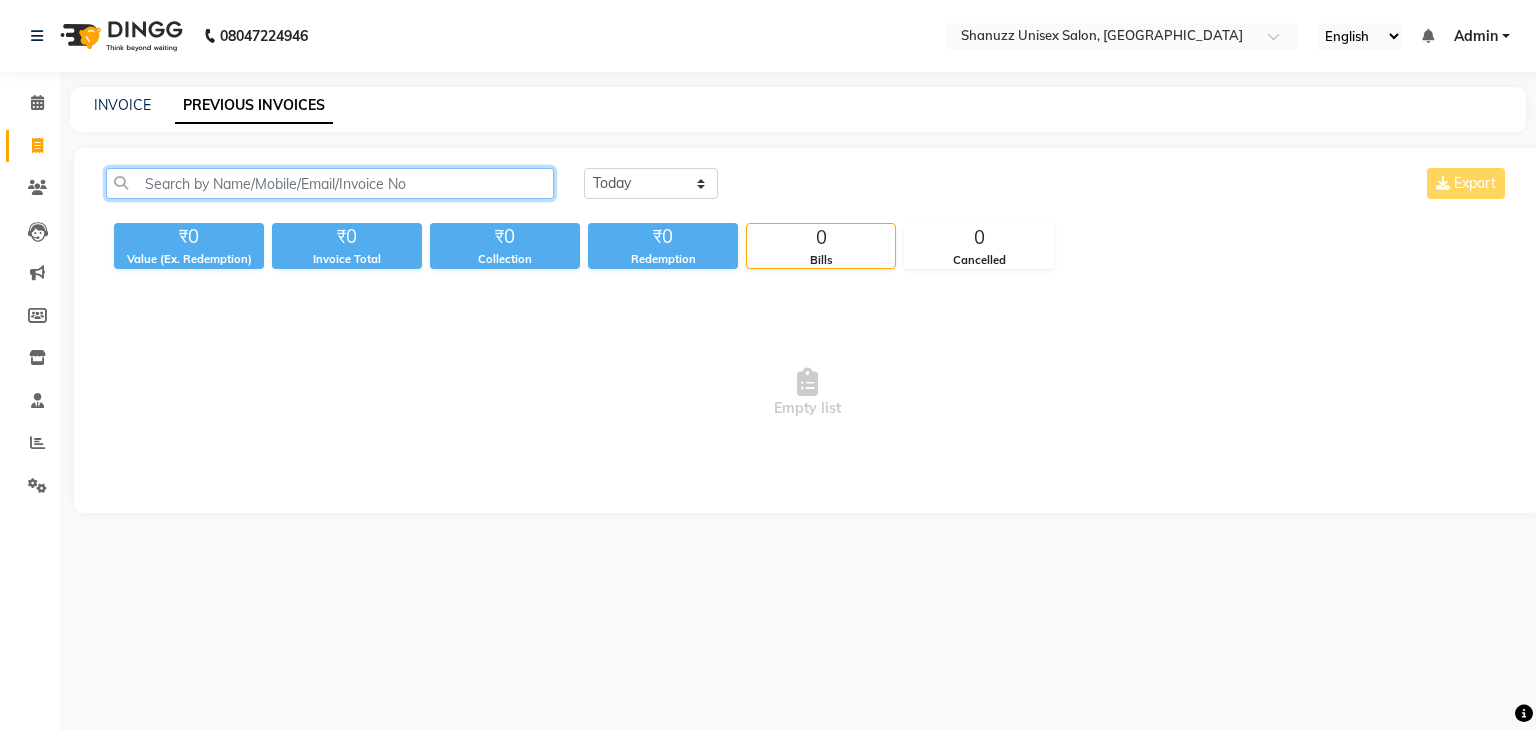 click 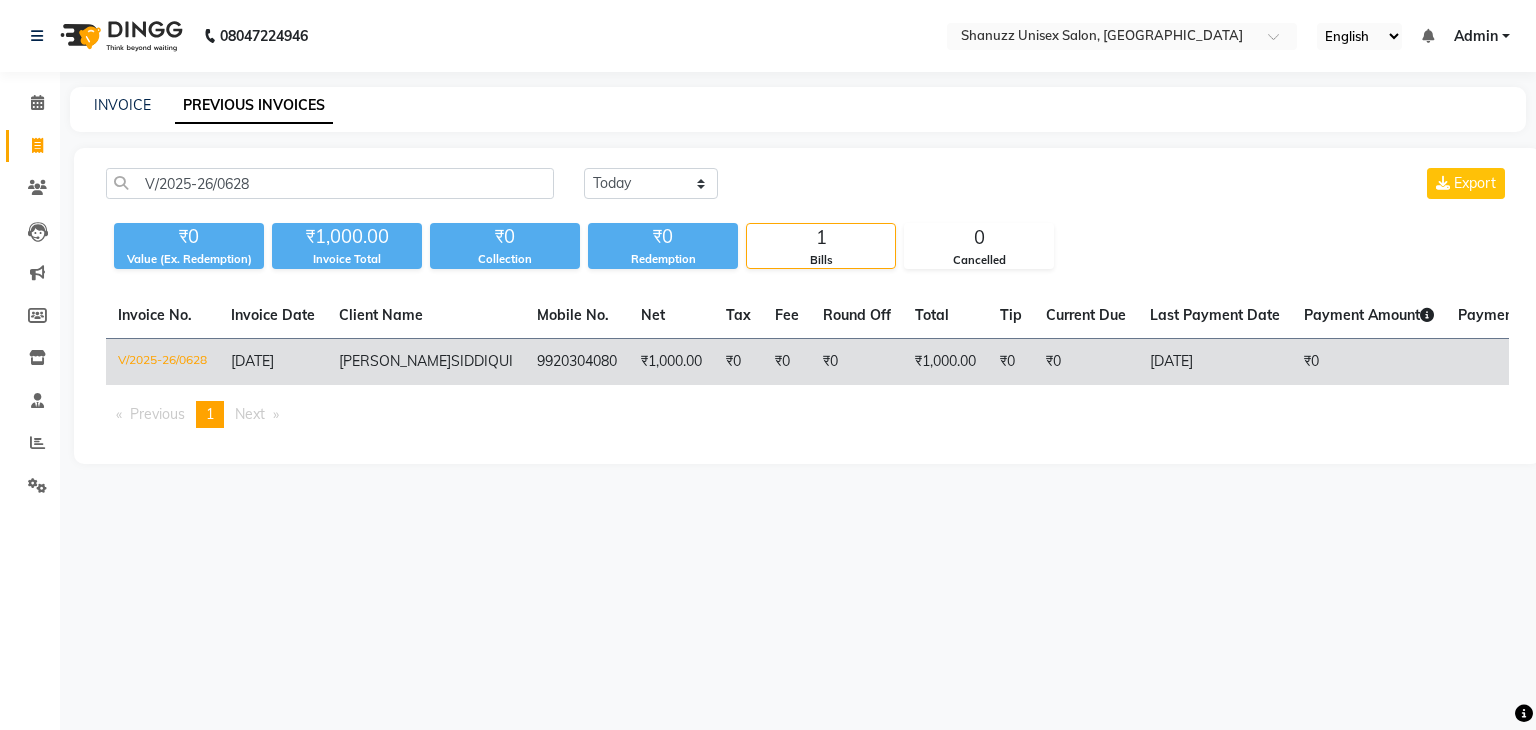 click on "V/2025-26/0628" 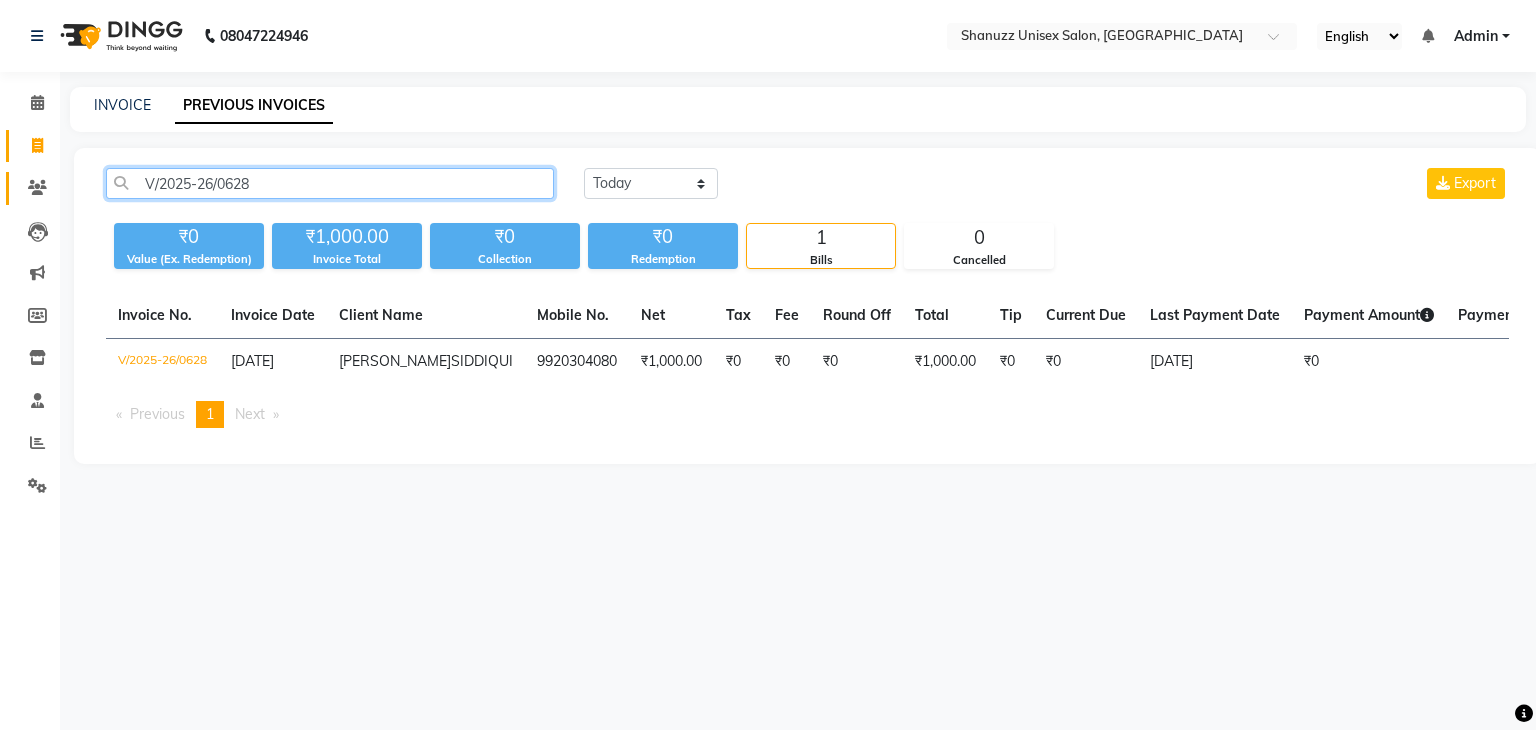 drag, startPoint x: 256, startPoint y: 182, endPoint x: 8, endPoint y: 188, distance: 248.07257 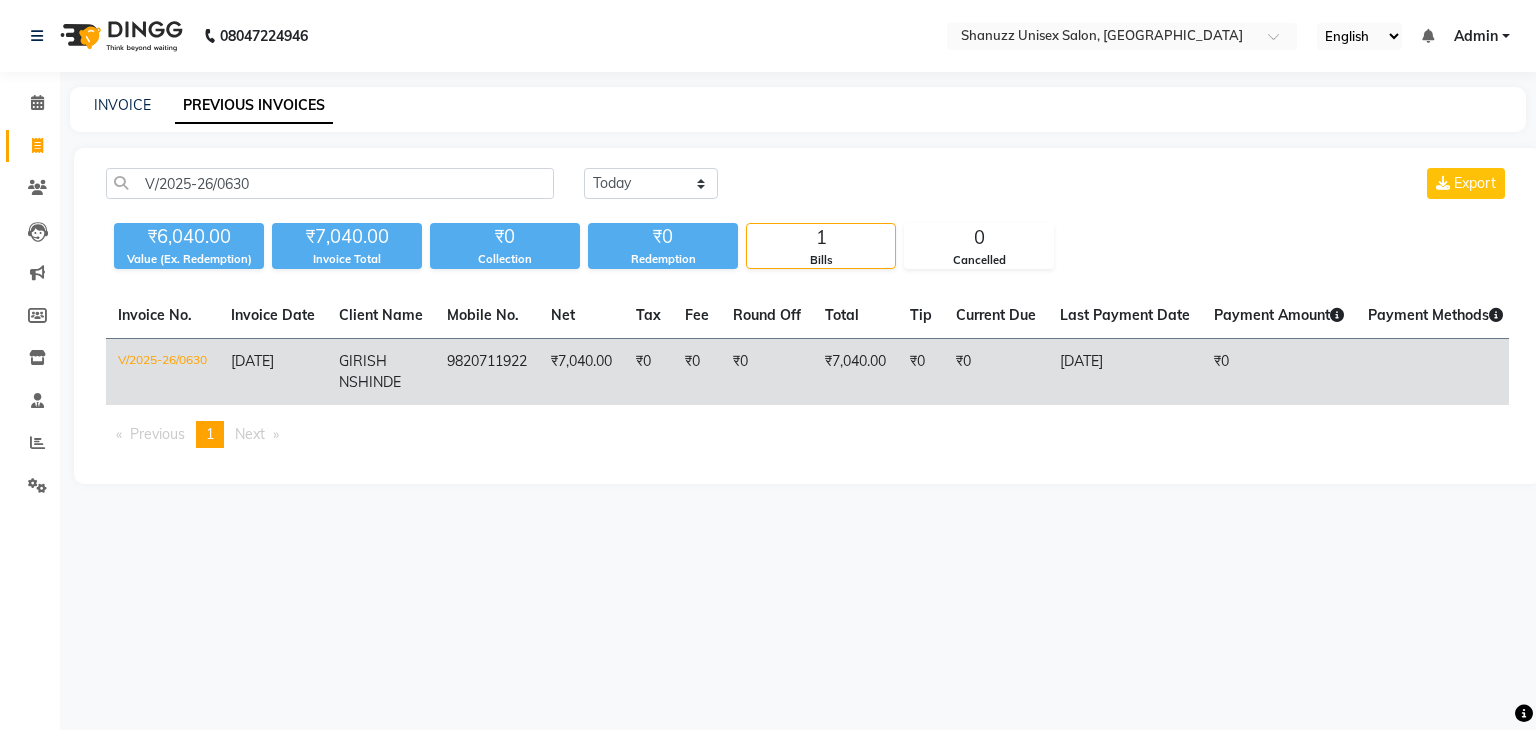 click on "V/2025-26/0630" 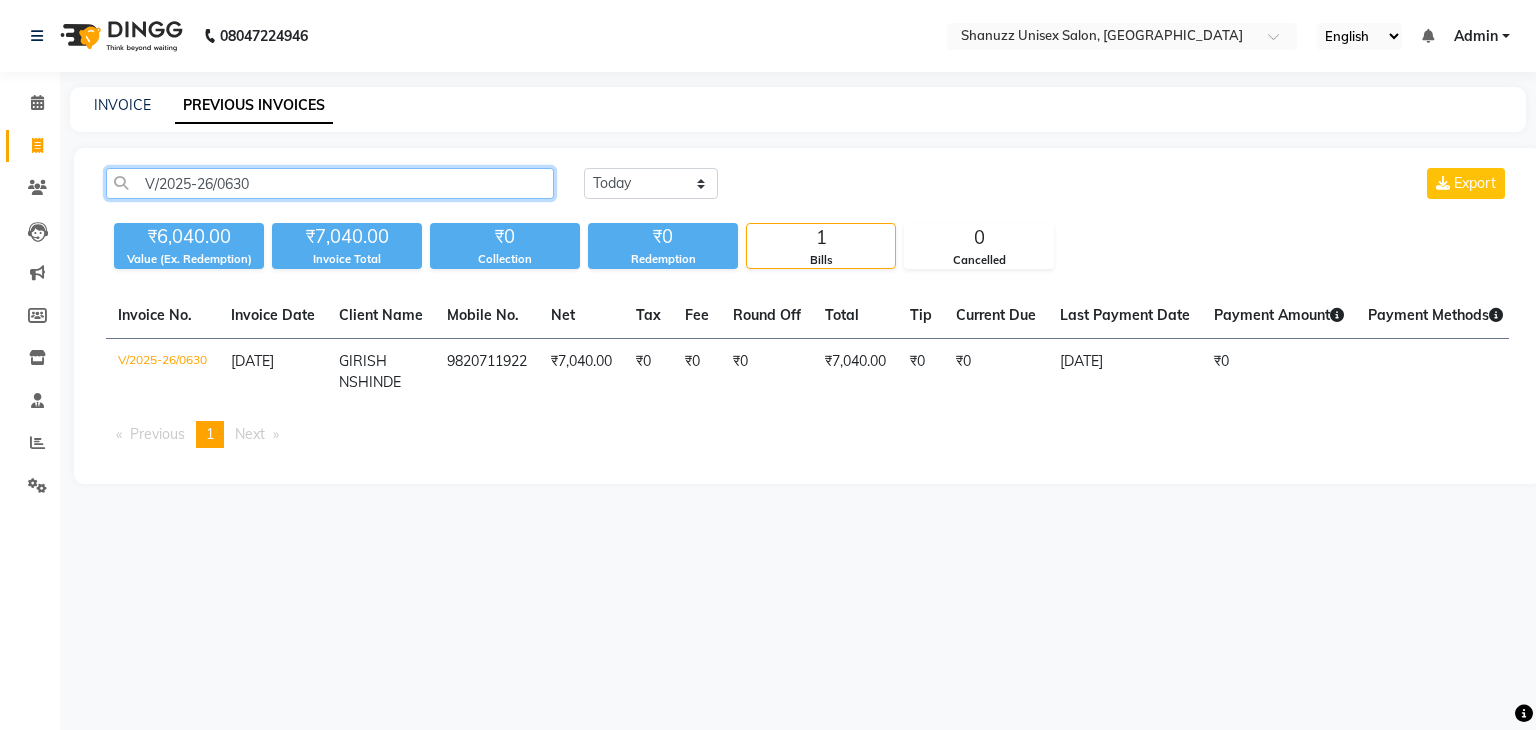 drag, startPoint x: 256, startPoint y: 181, endPoint x: 54, endPoint y: 161, distance: 202.98769 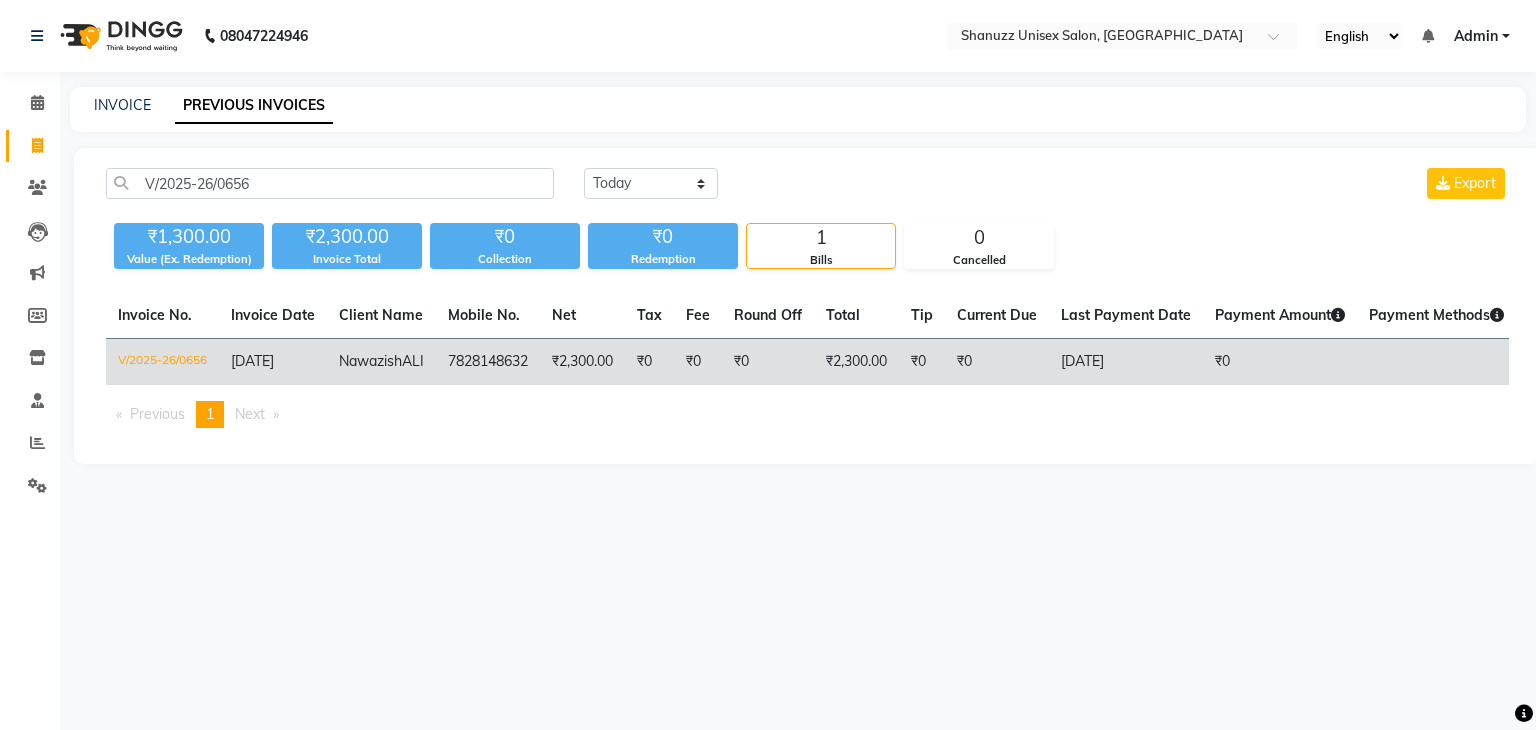 click on "V/2025-26/0656" 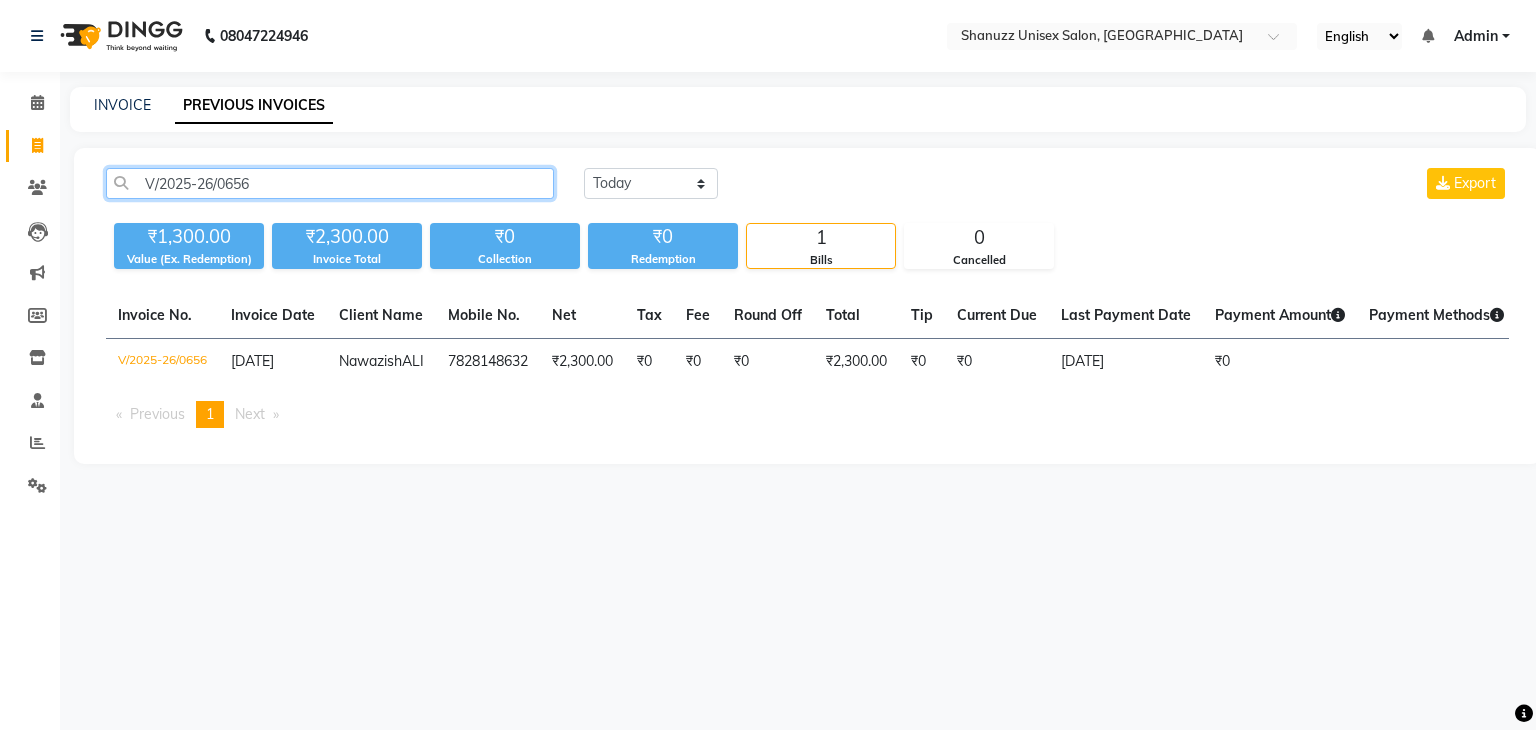 drag, startPoint x: 258, startPoint y: 188, endPoint x: 86, endPoint y: 170, distance: 172.9393 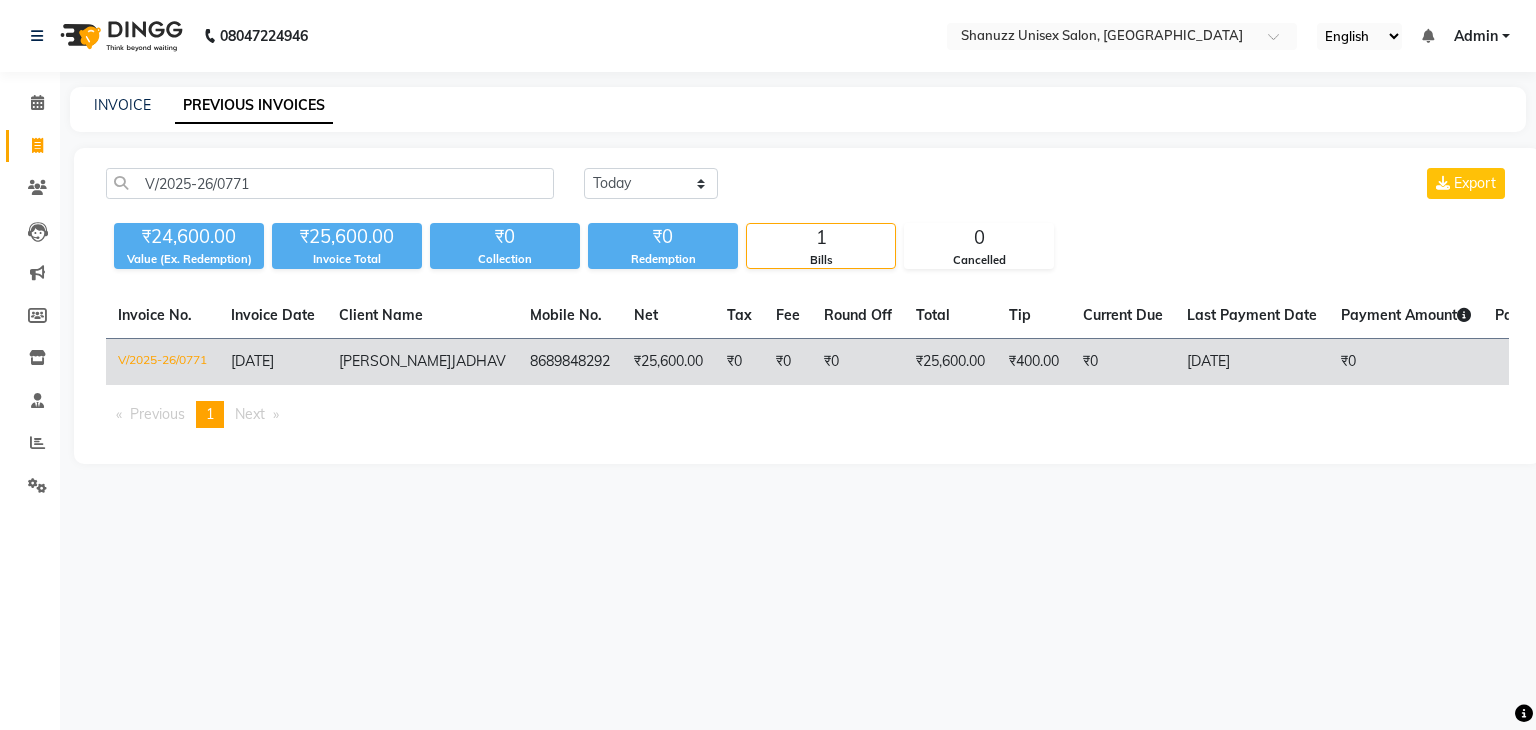 click on "V/2025-26/0771" 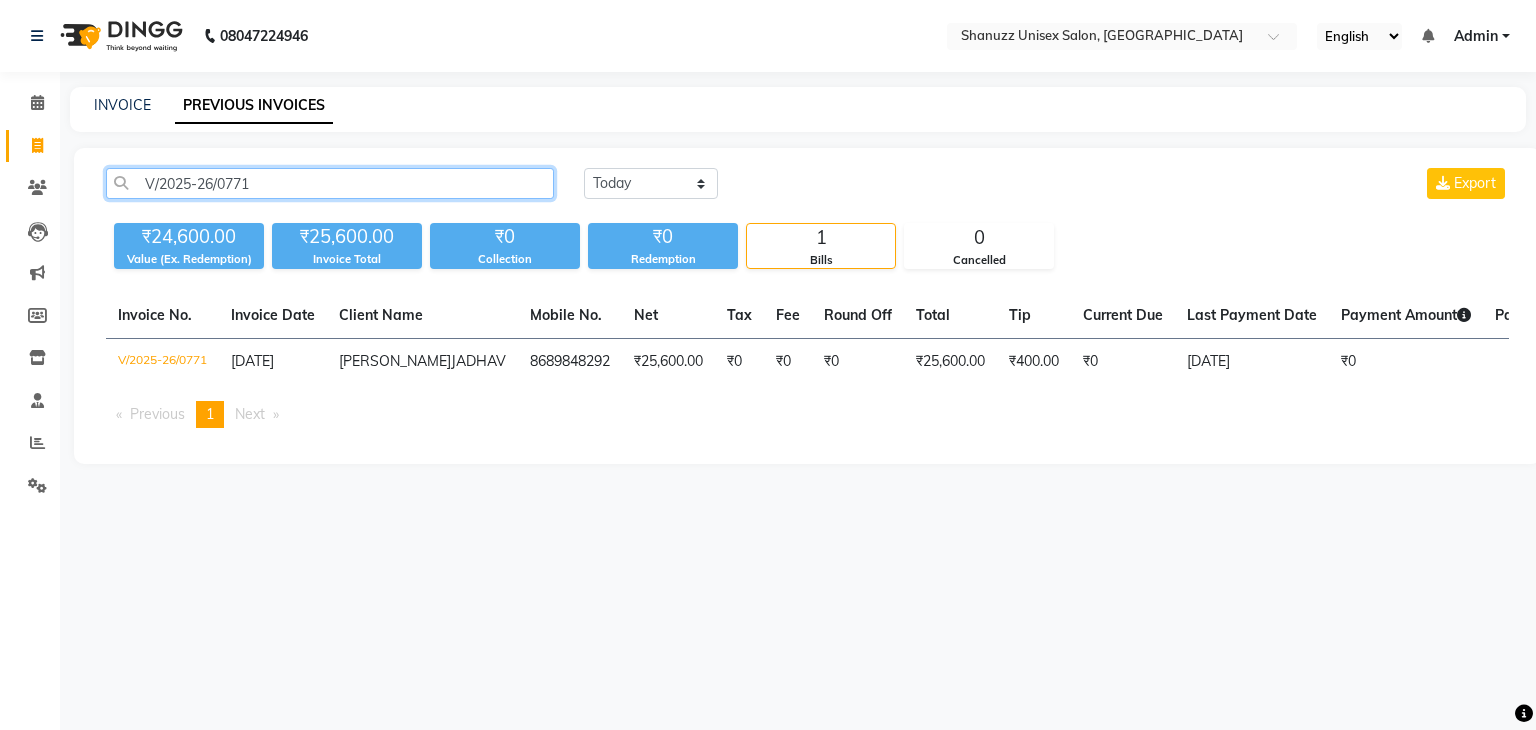 click on "V/2025-26/0771" 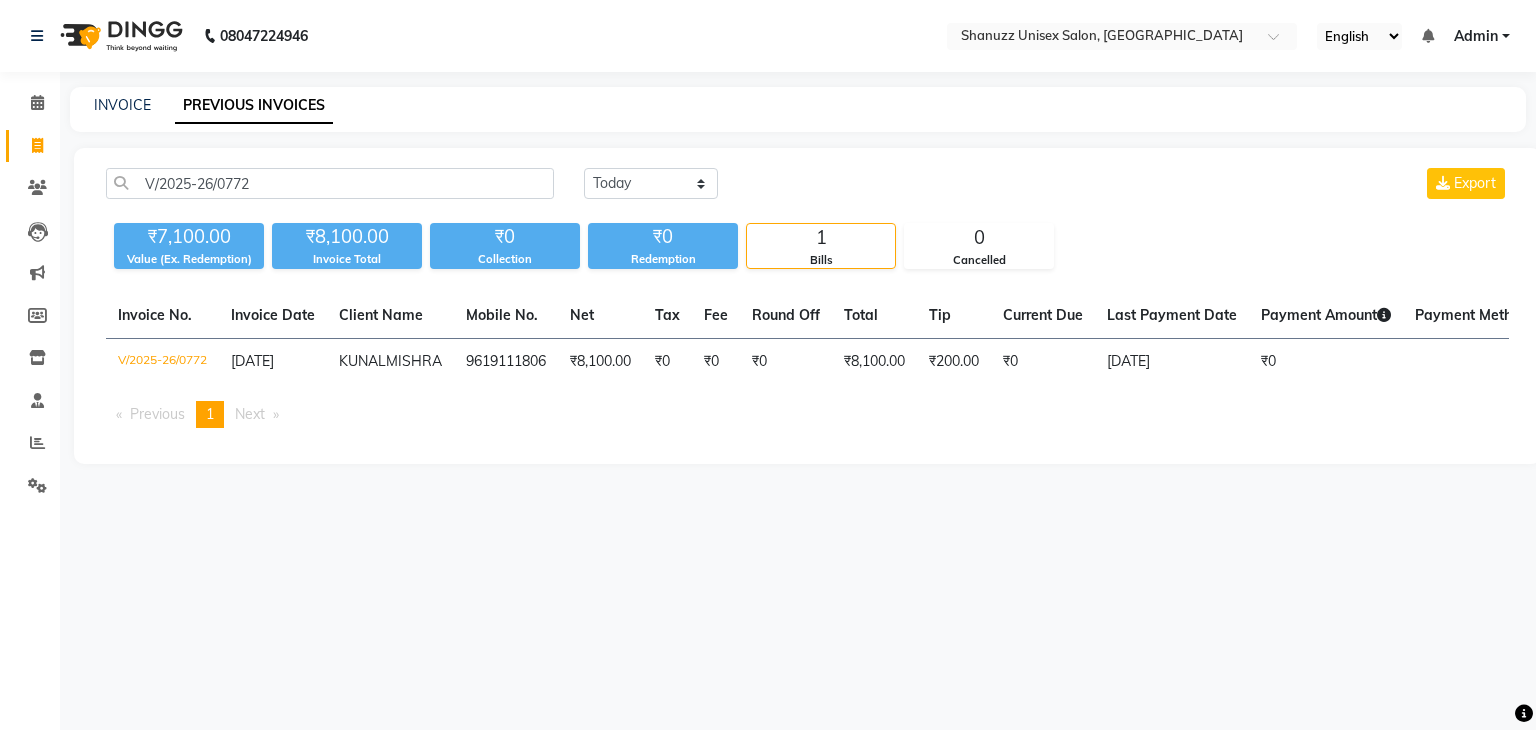 click on "V/2025-26/0772 Today Yesterday Custom Range Export ₹7,100.00 Value (Ex. Redemption) ₹8,100.00 Invoice Total  ₹0 Collection ₹0 Redemption 1 Bills 0 Cancelled  Invoice No.   Invoice Date   Client Name   Mobile No.   Net   Tax   Fee   Round Off   Total   Tip   Current Due   Last Payment Date   Payment Amount   Payment Methods   Cancel Reason   Status   V/2025-26/0772  20-06-2025 KUNAL  MISHRA 9619111806 ₹8,100.00 ₹0  ₹0  ₹0 ₹8,100.00 ₹200.00 ₹0 20-06-2025 ₹0  - PAID  Previous  page  1 / 1  You're on page  1  Next  page" 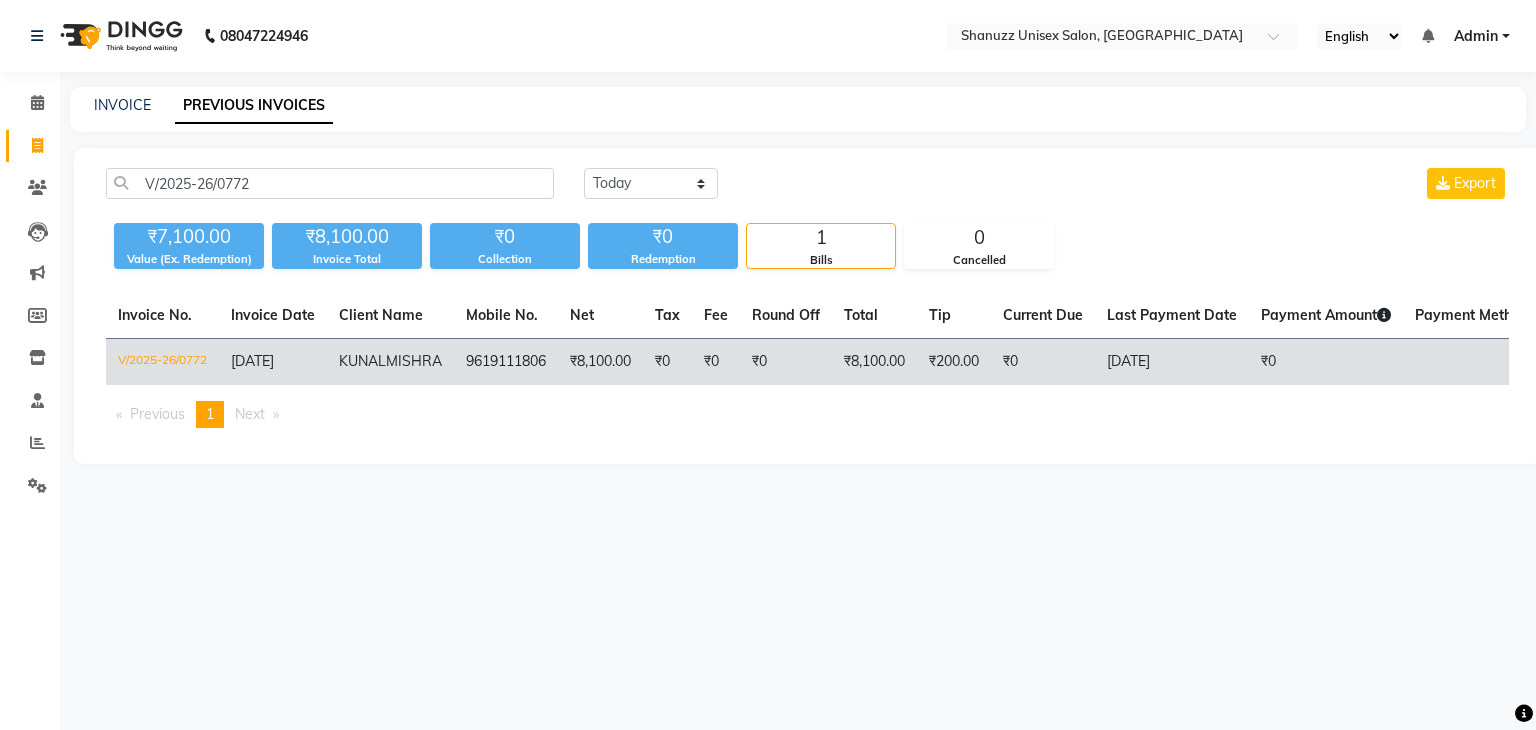 click on "V/2025-26/0772" 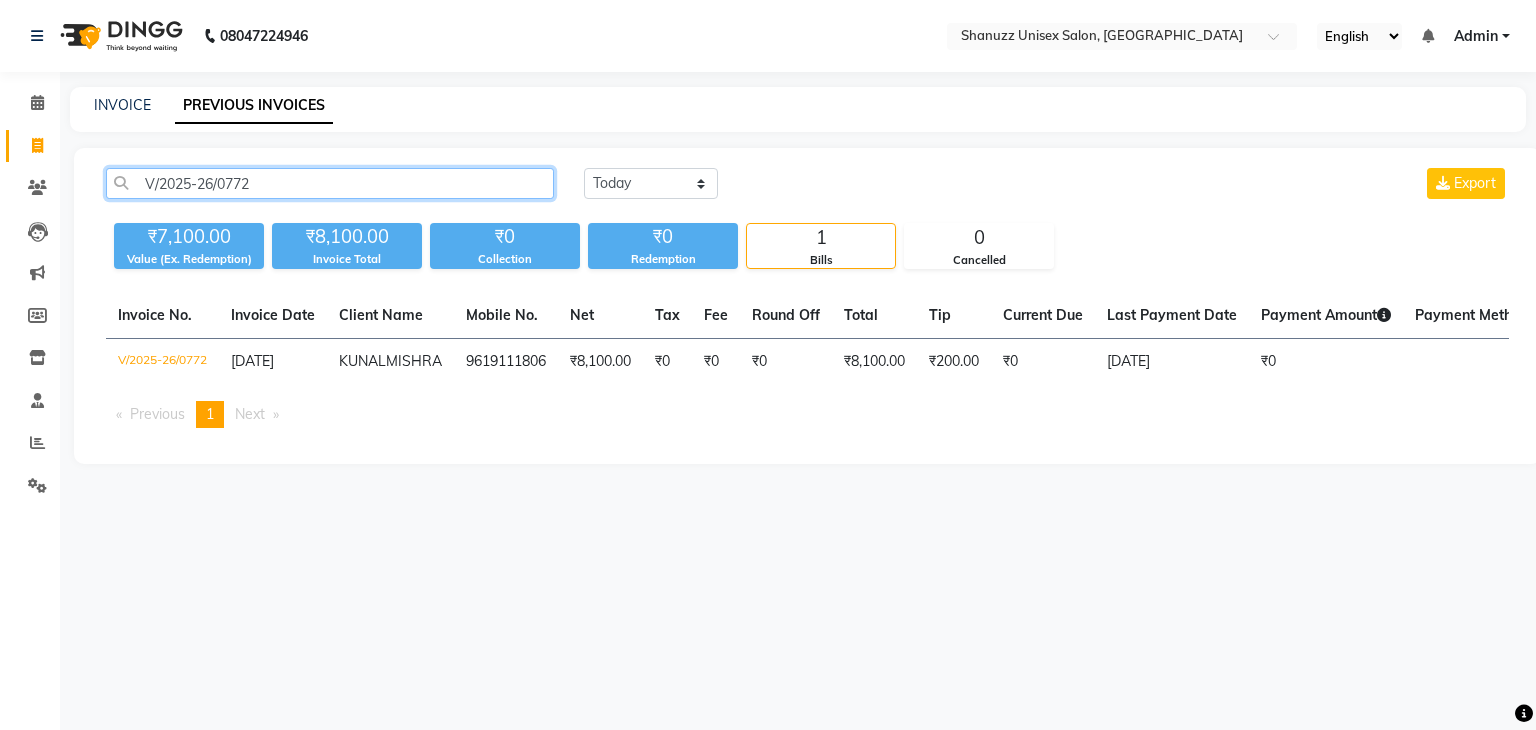 click on "V/2025-26/0772" 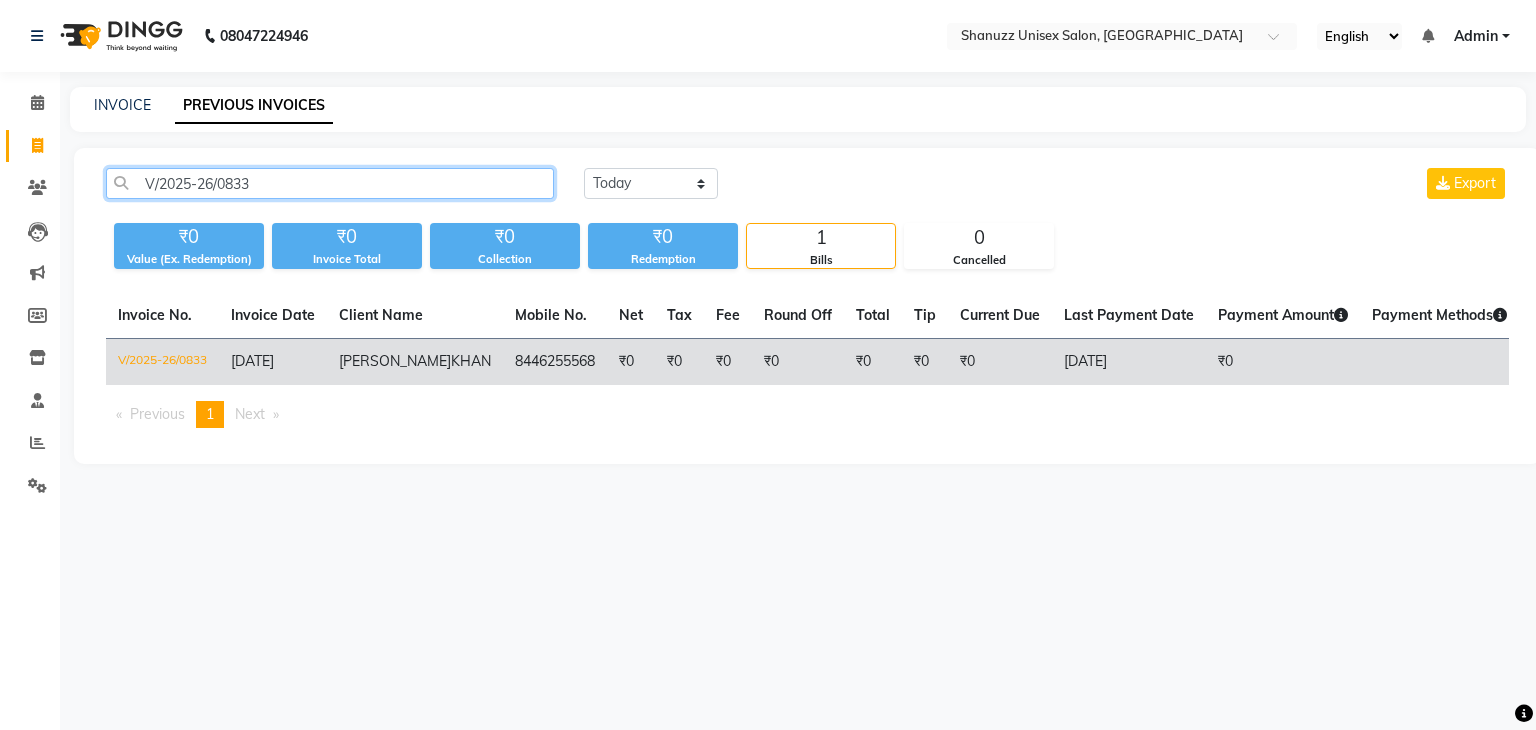 type on "V/2025-26/0833" 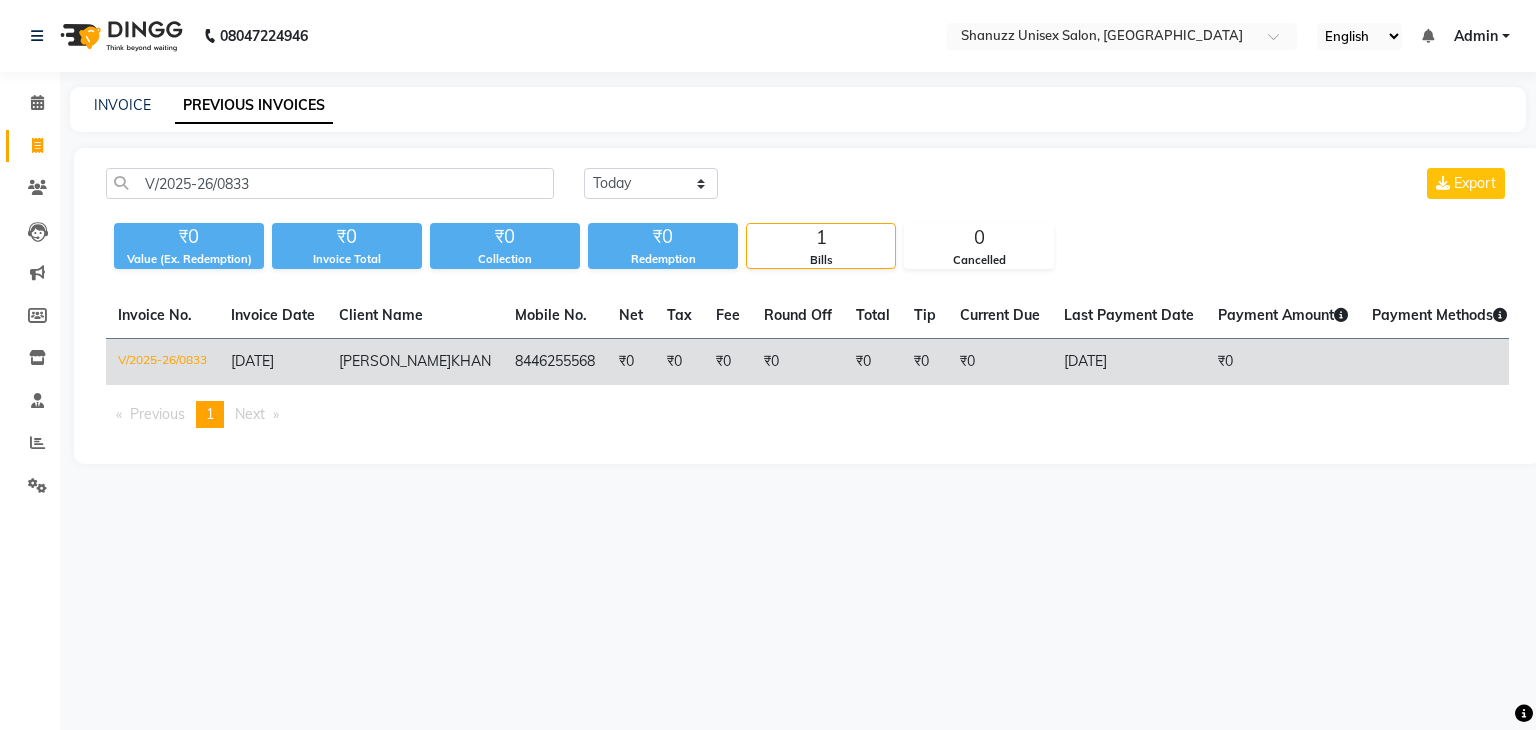click on "V/2025-26/0833" 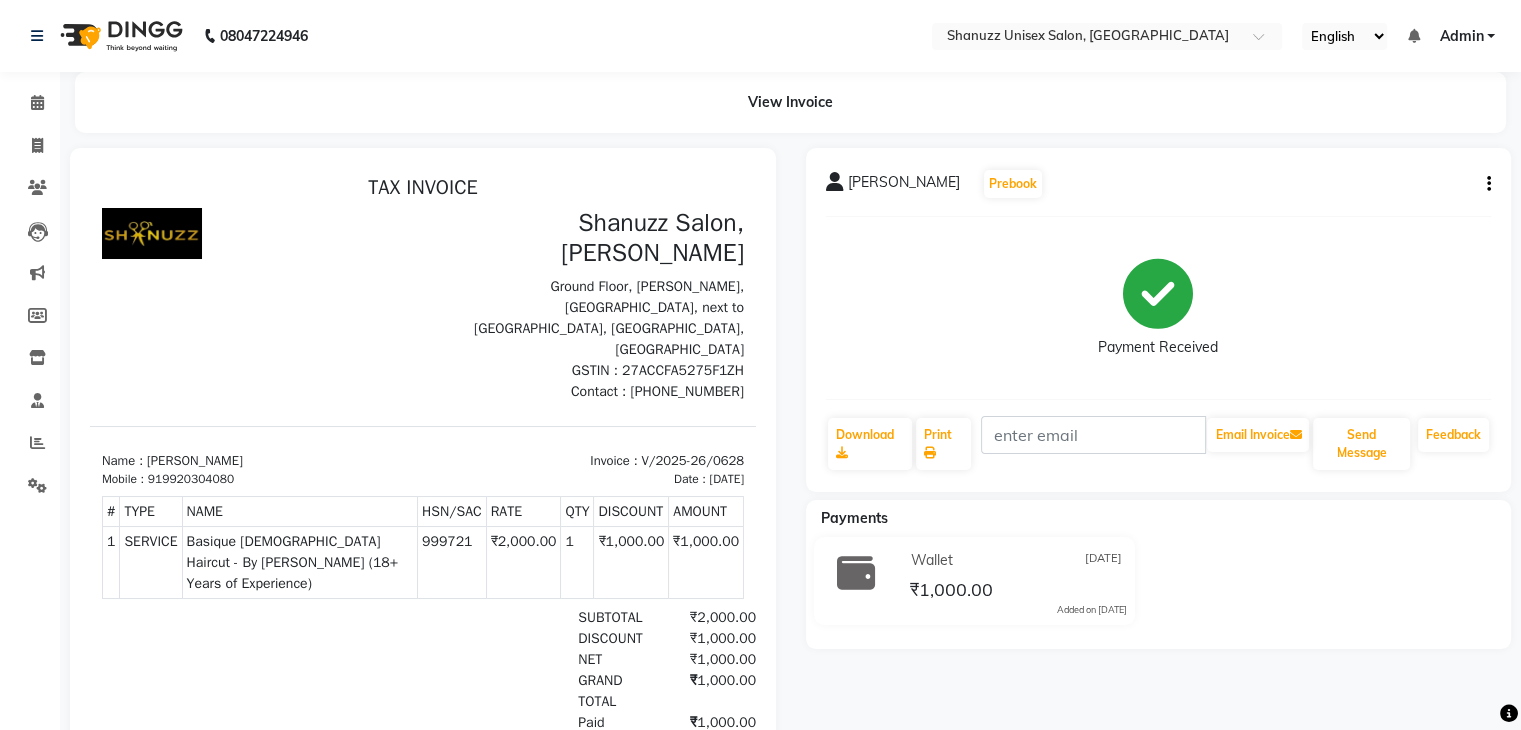 scroll, scrollTop: 0, scrollLeft: 0, axis: both 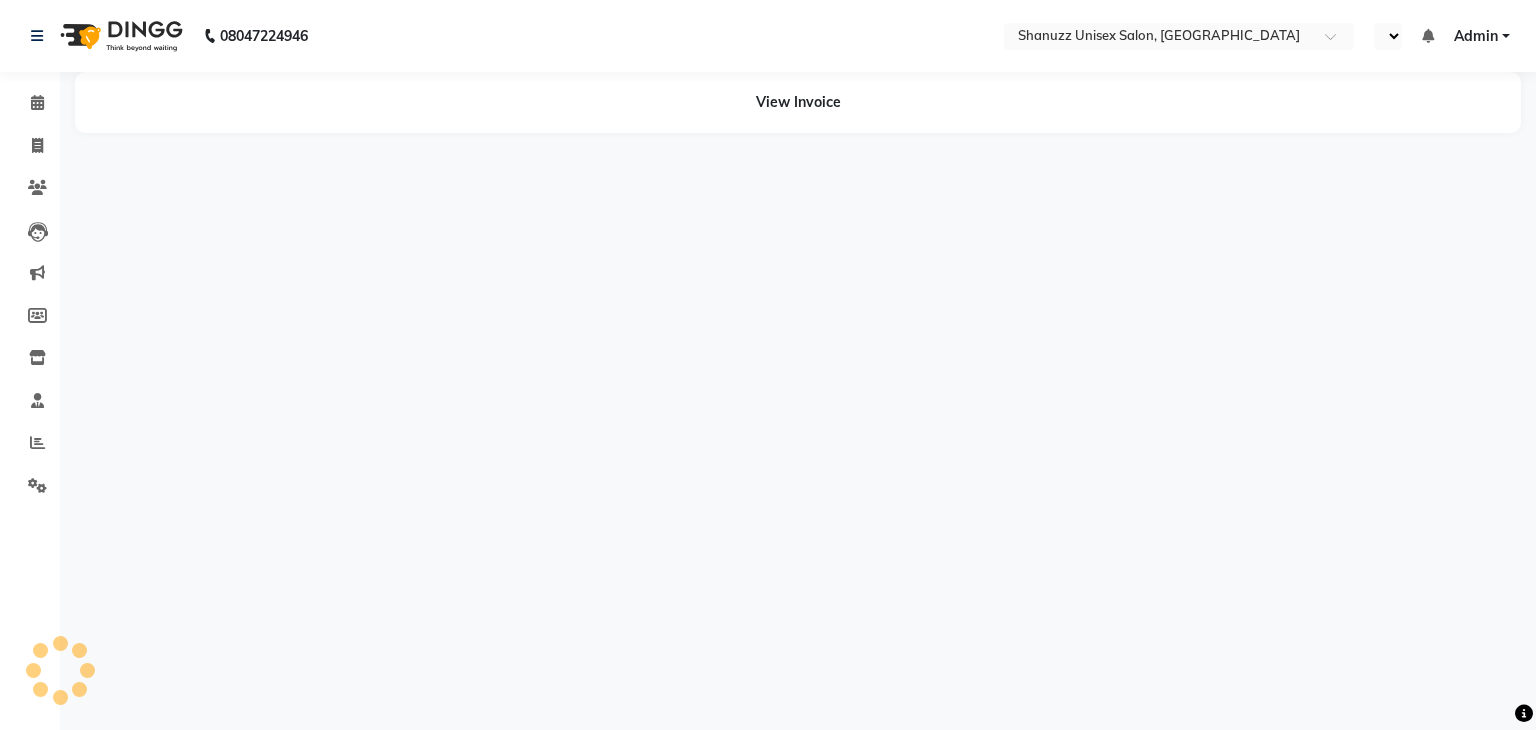 select on "en" 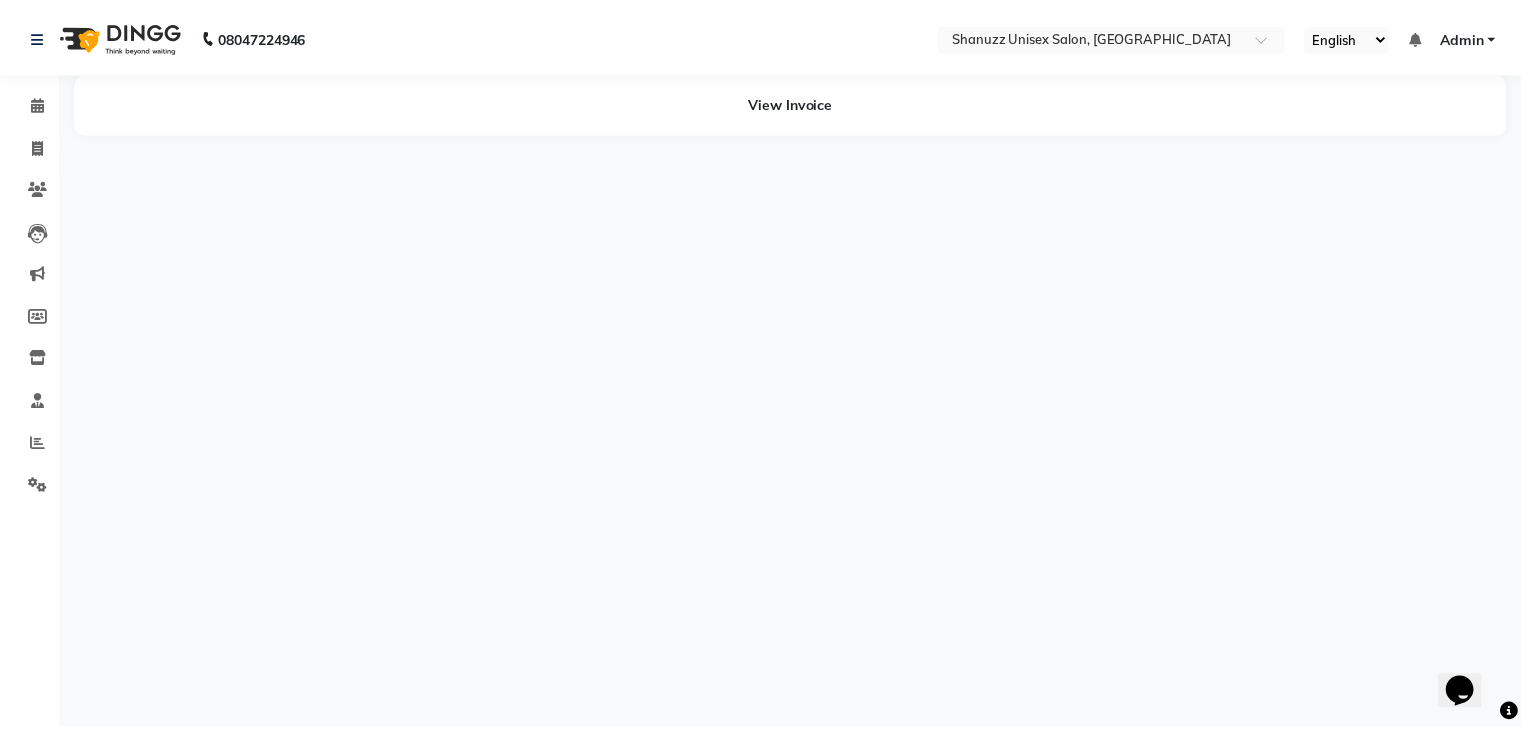 scroll, scrollTop: 0, scrollLeft: 0, axis: both 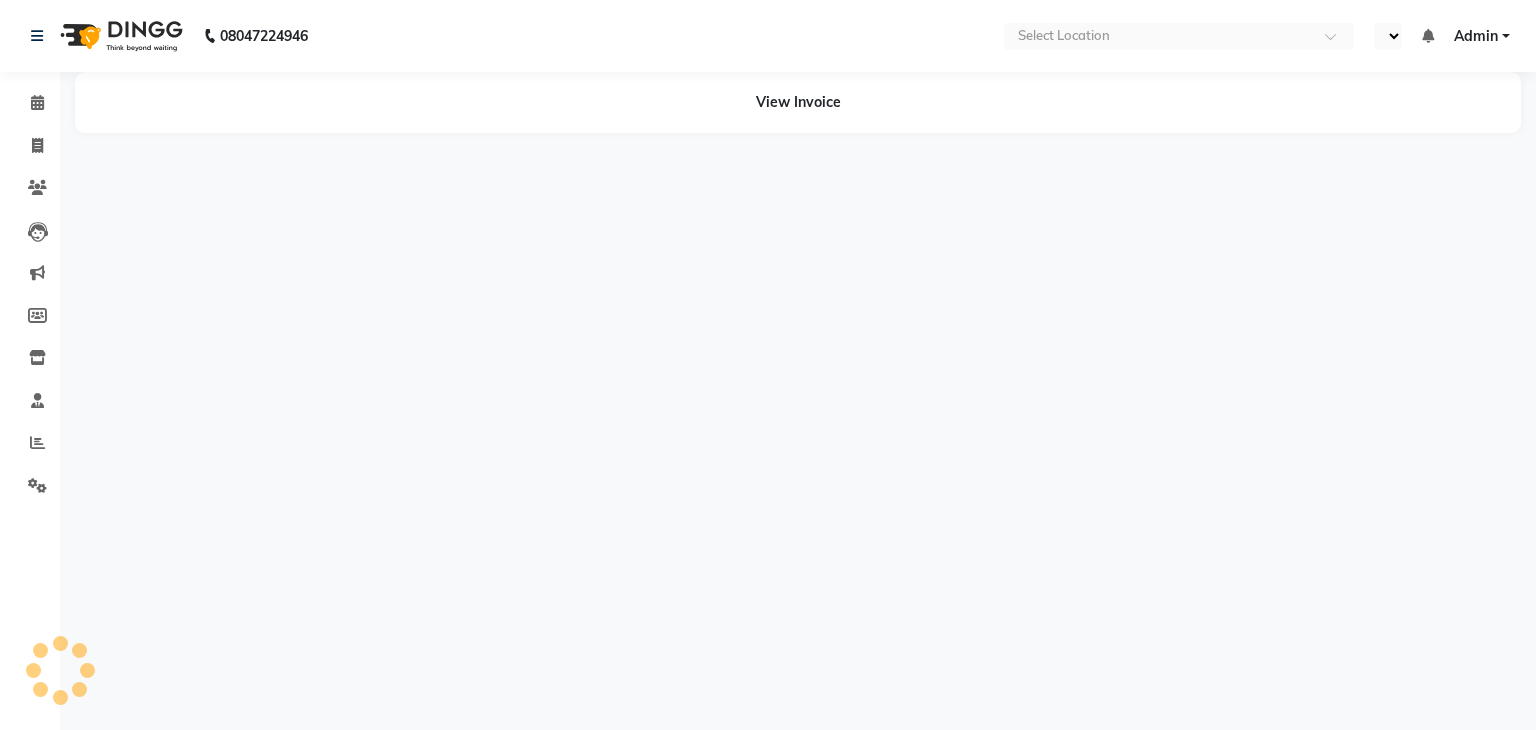 select on "en" 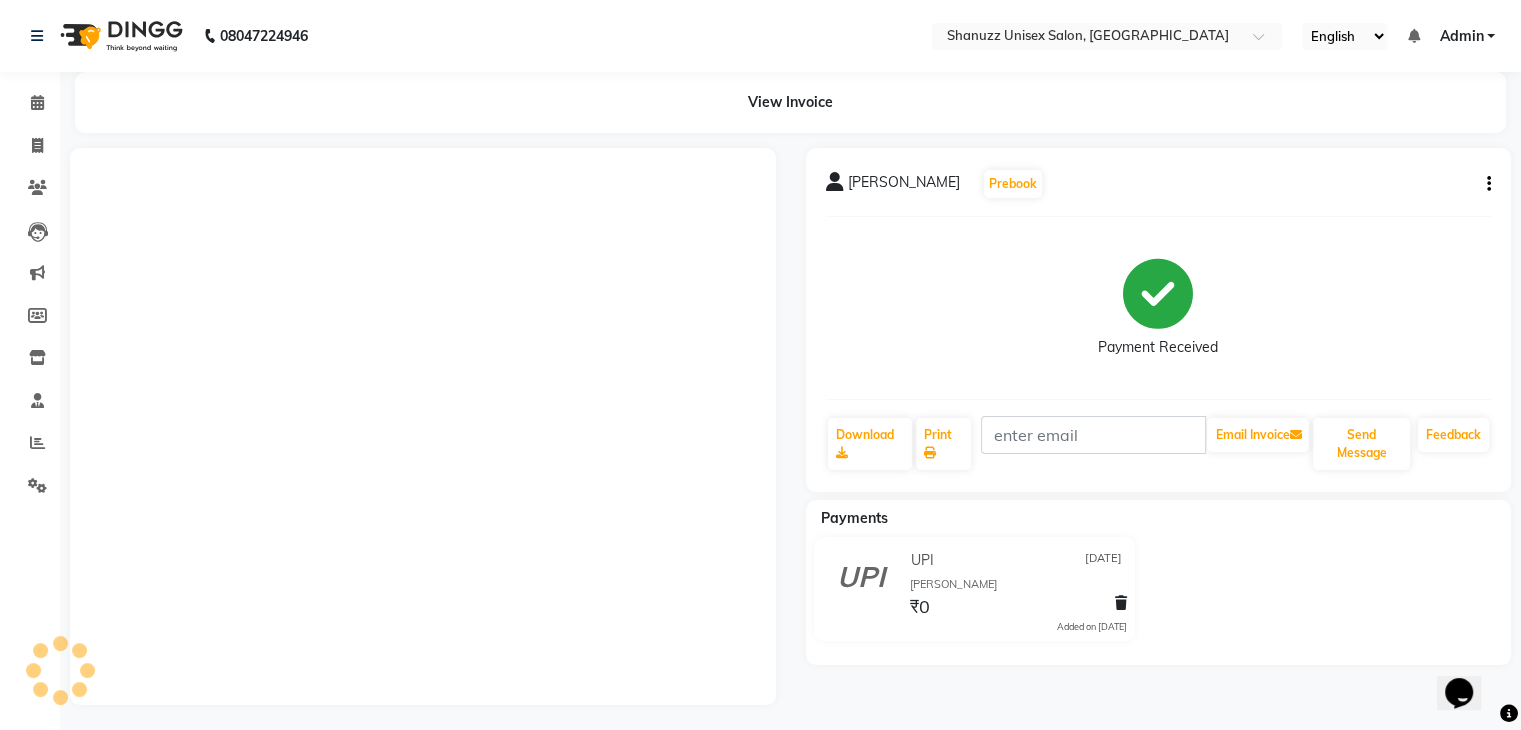 scroll, scrollTop: 0, scrollLeft: 0, axis: both 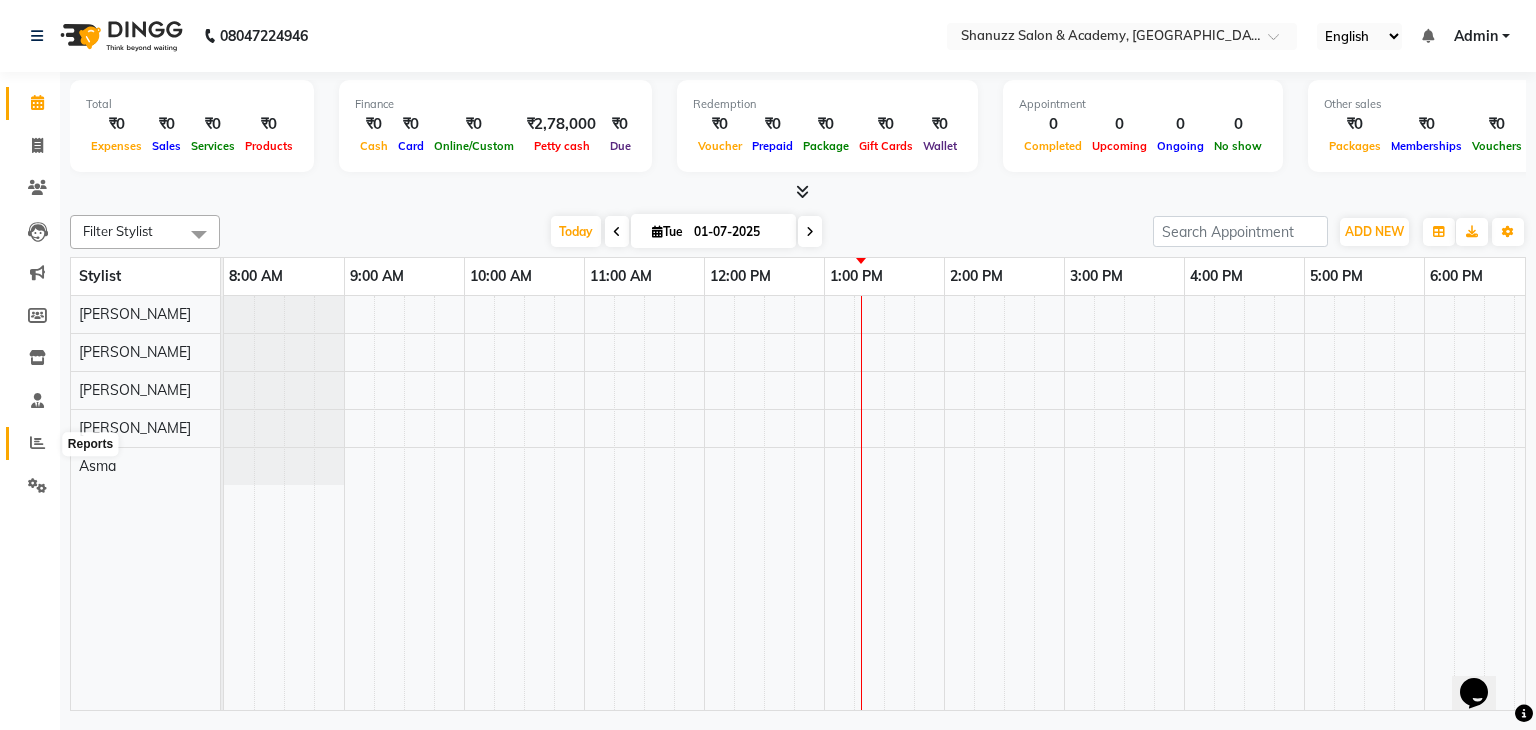click 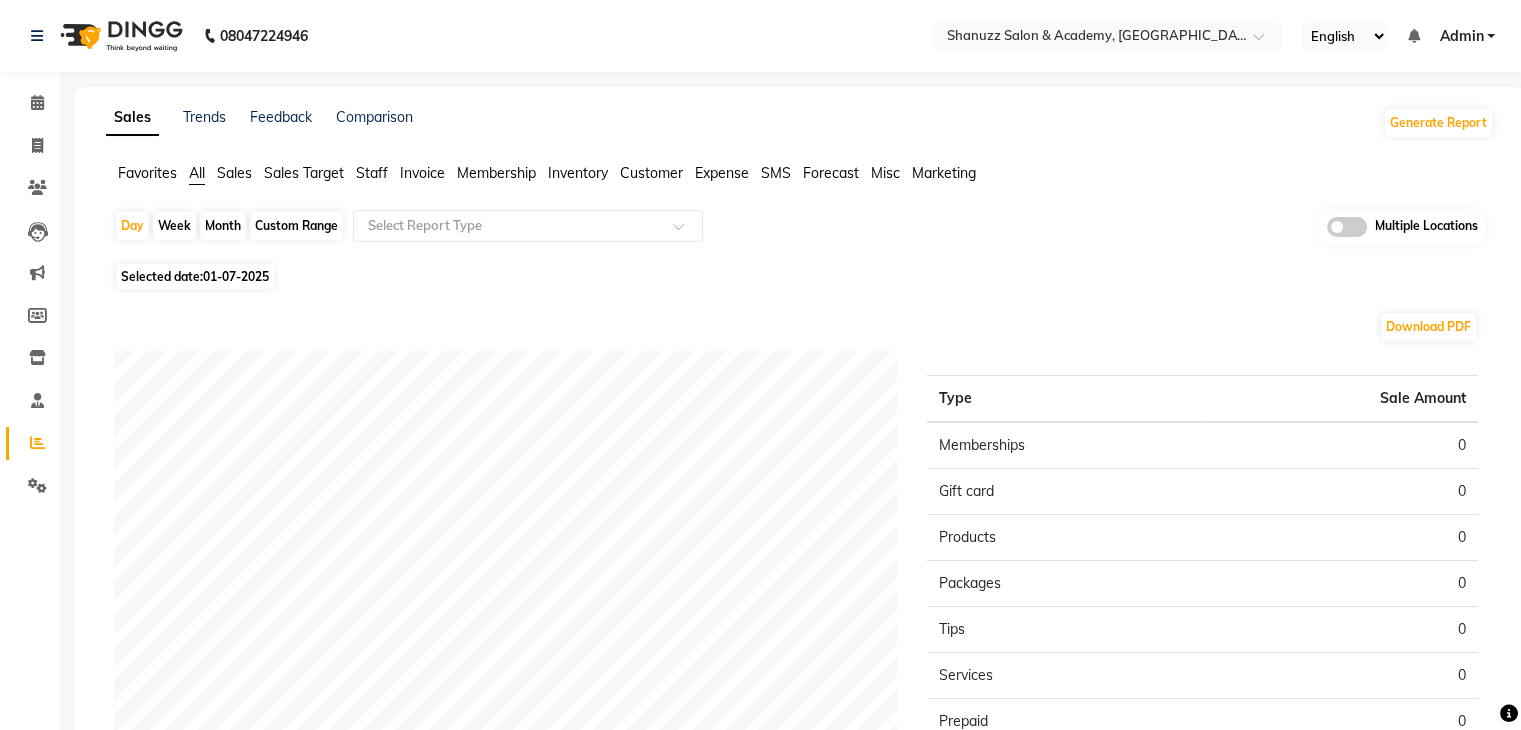 click on "Custom Range" 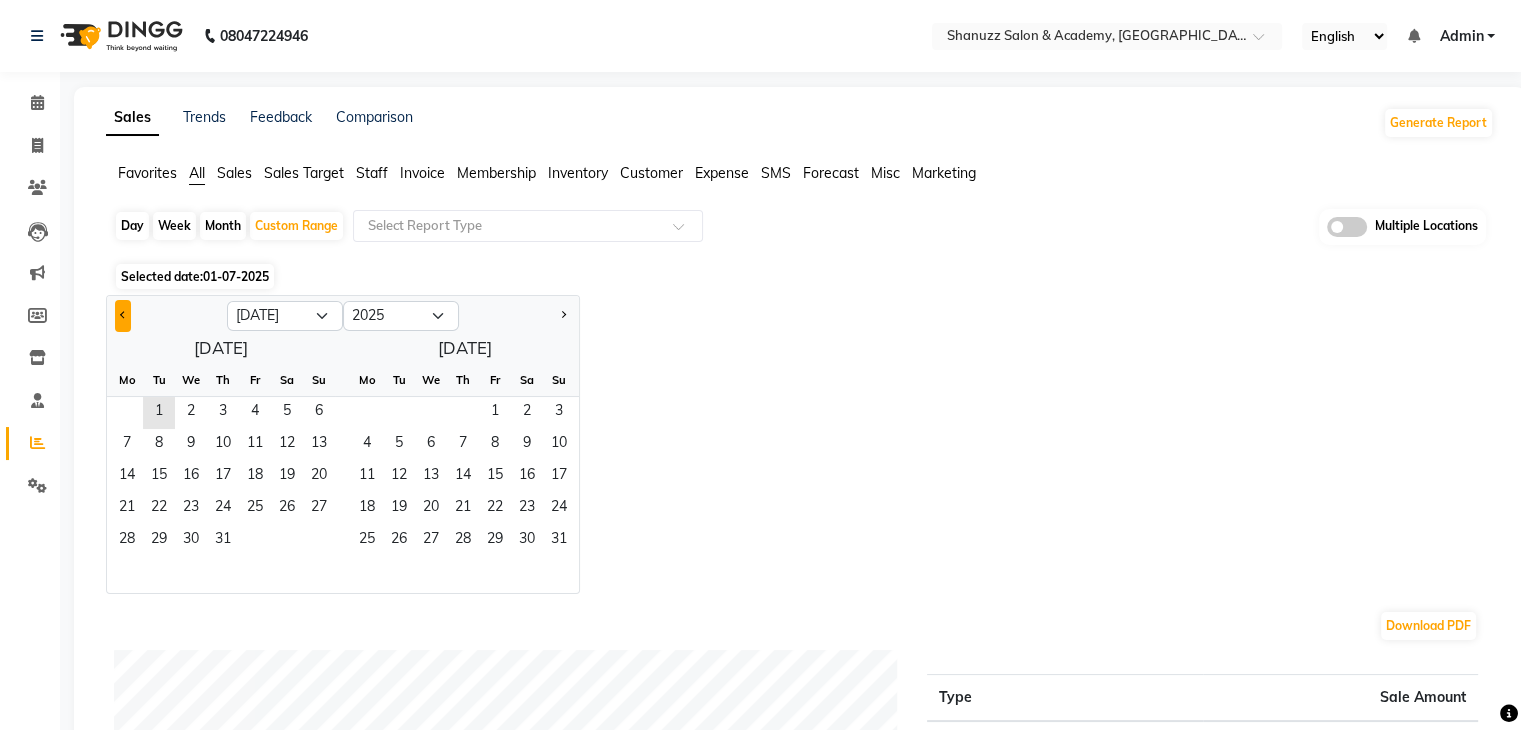 click 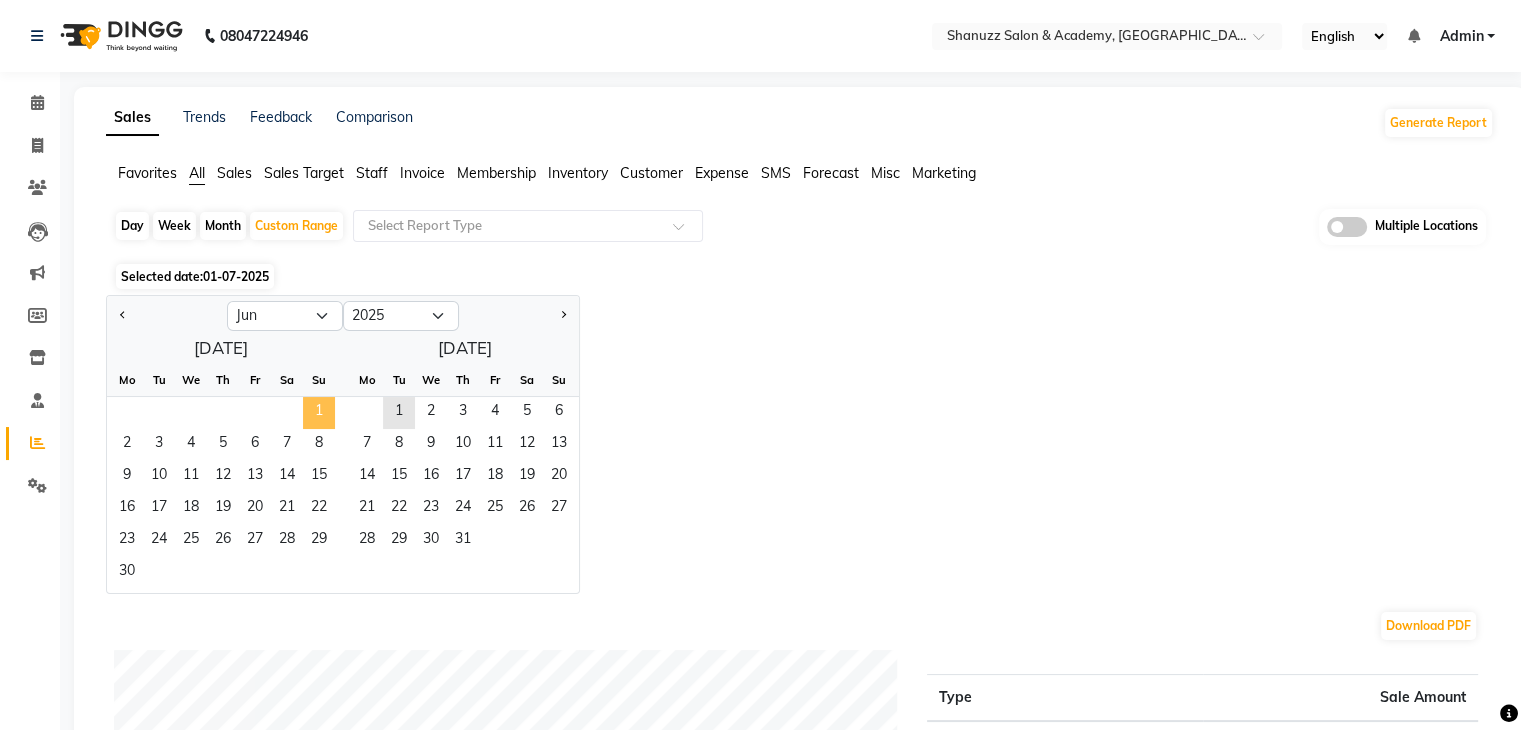 click on "1" 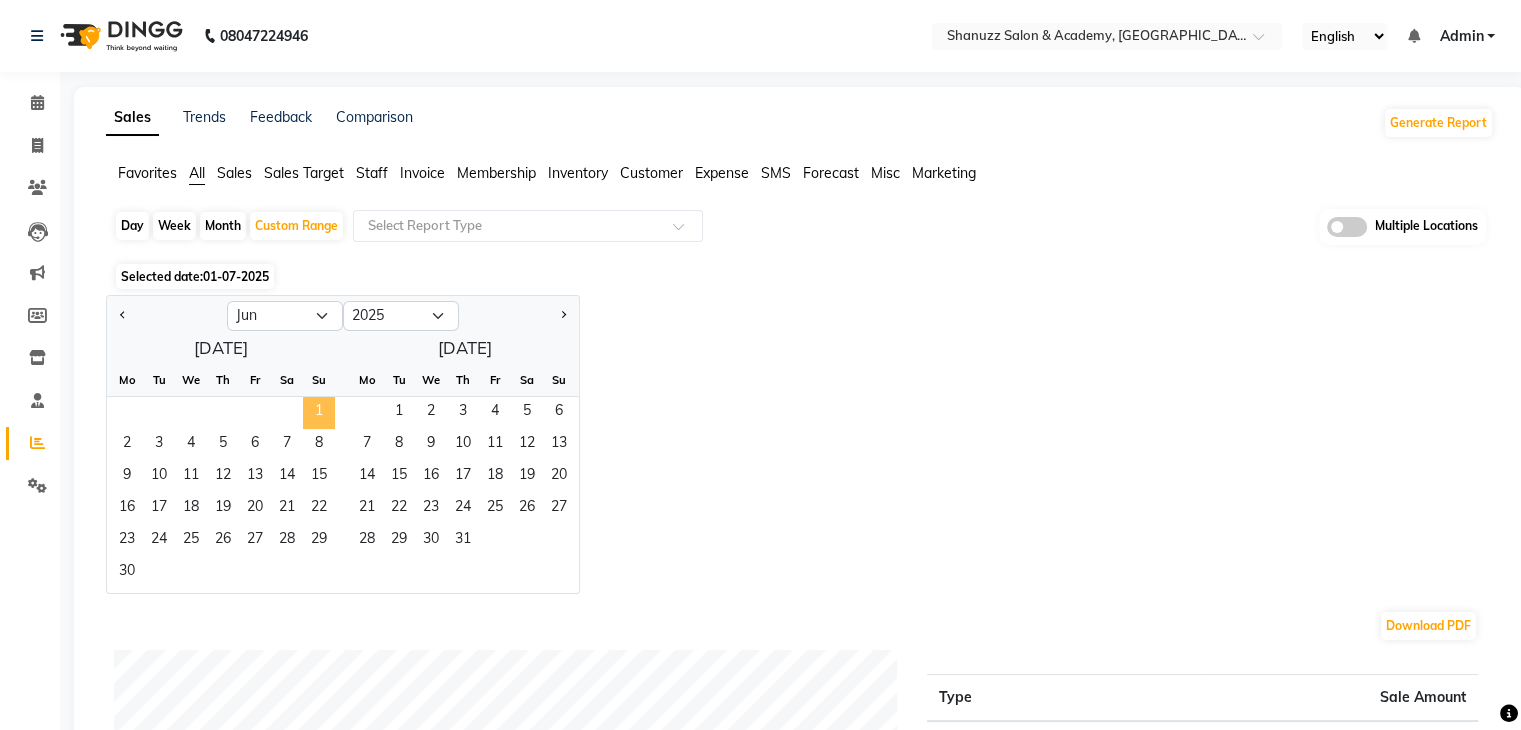 click on "1" 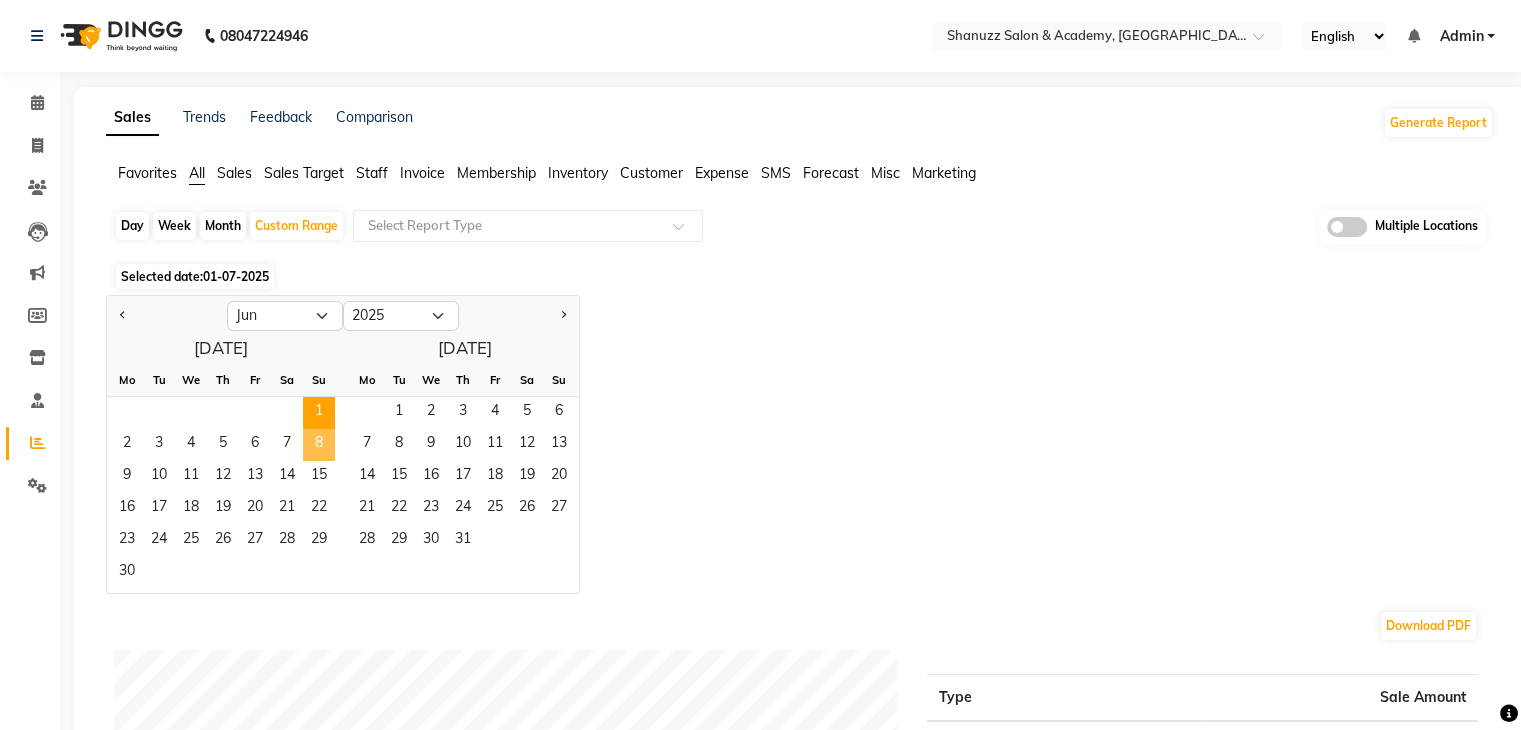 click on "8" 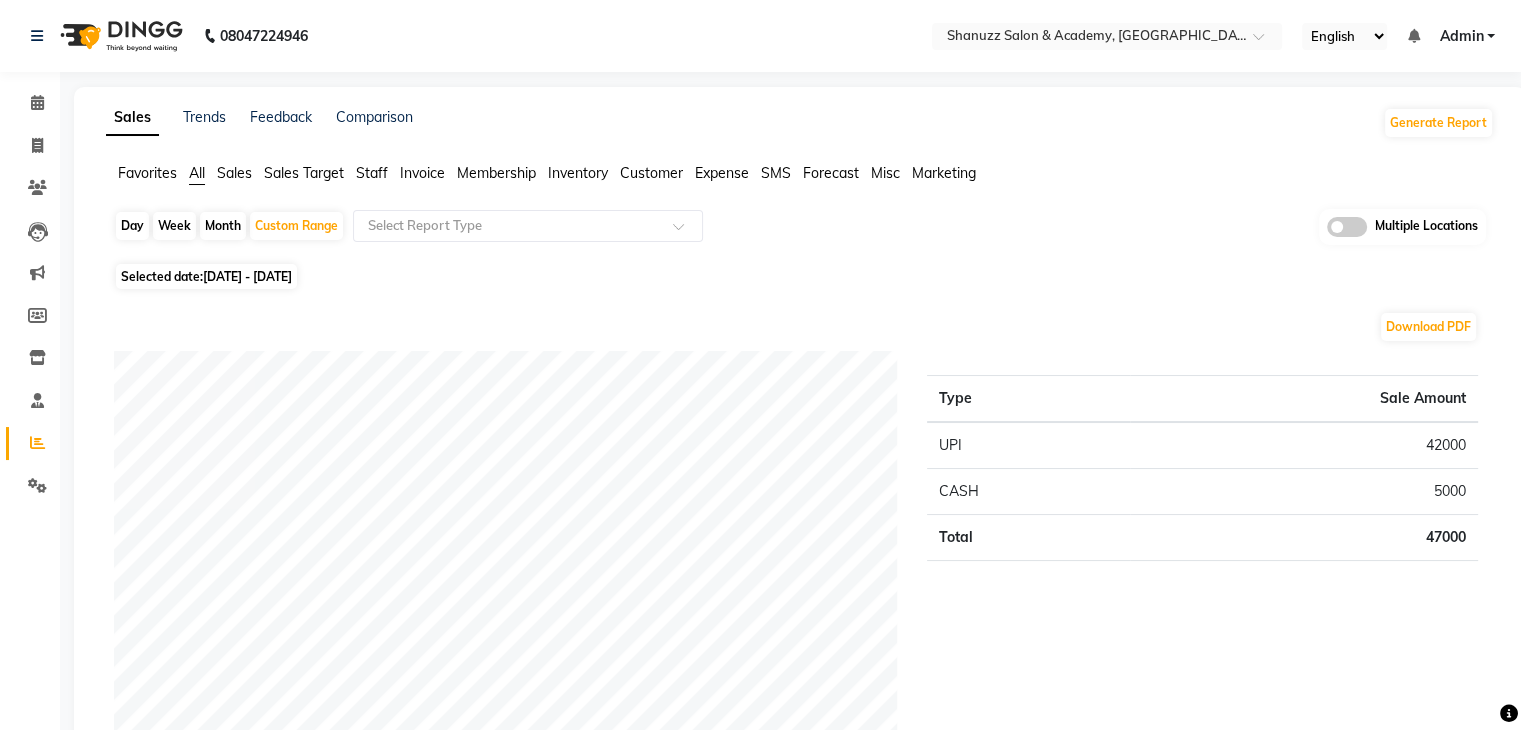click on "Month" 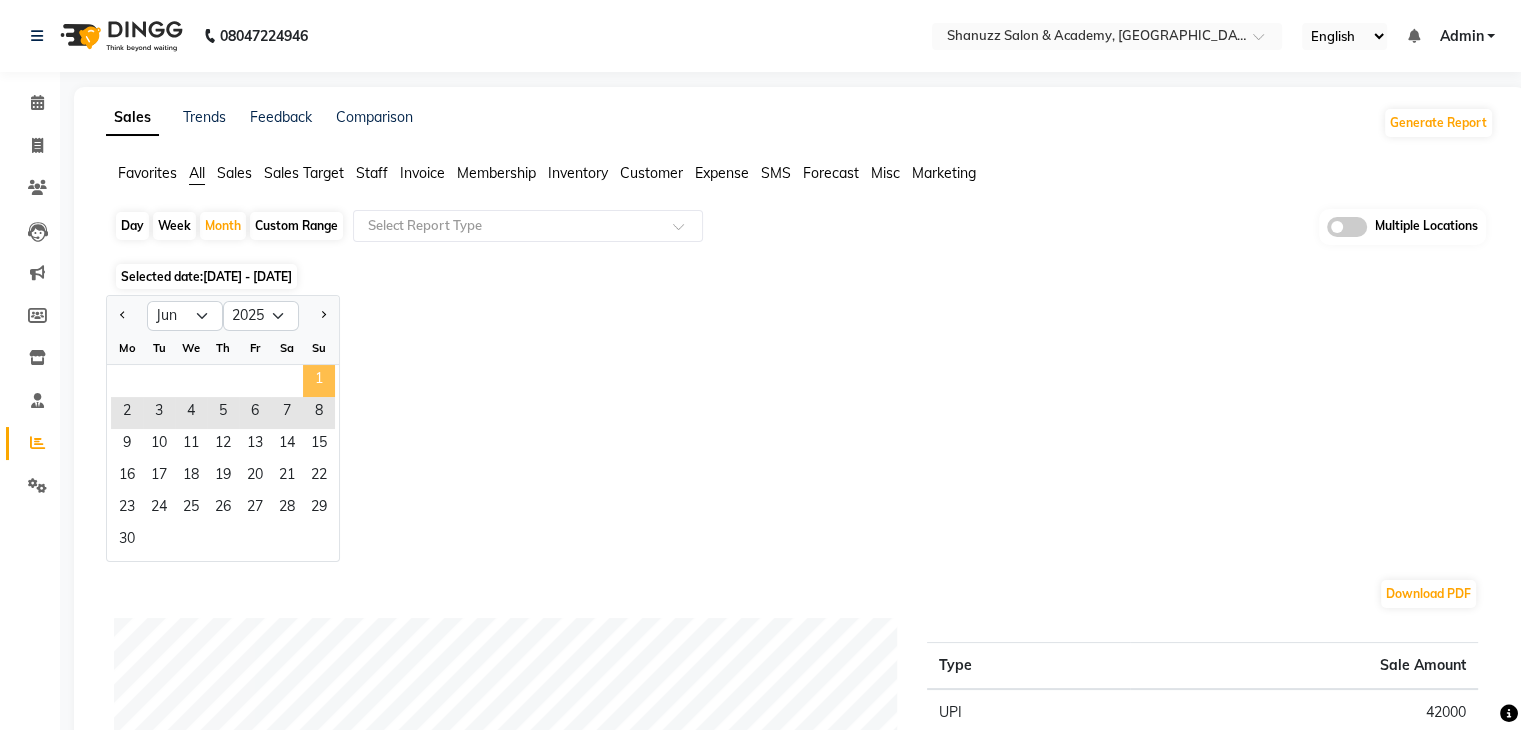 click on "1" 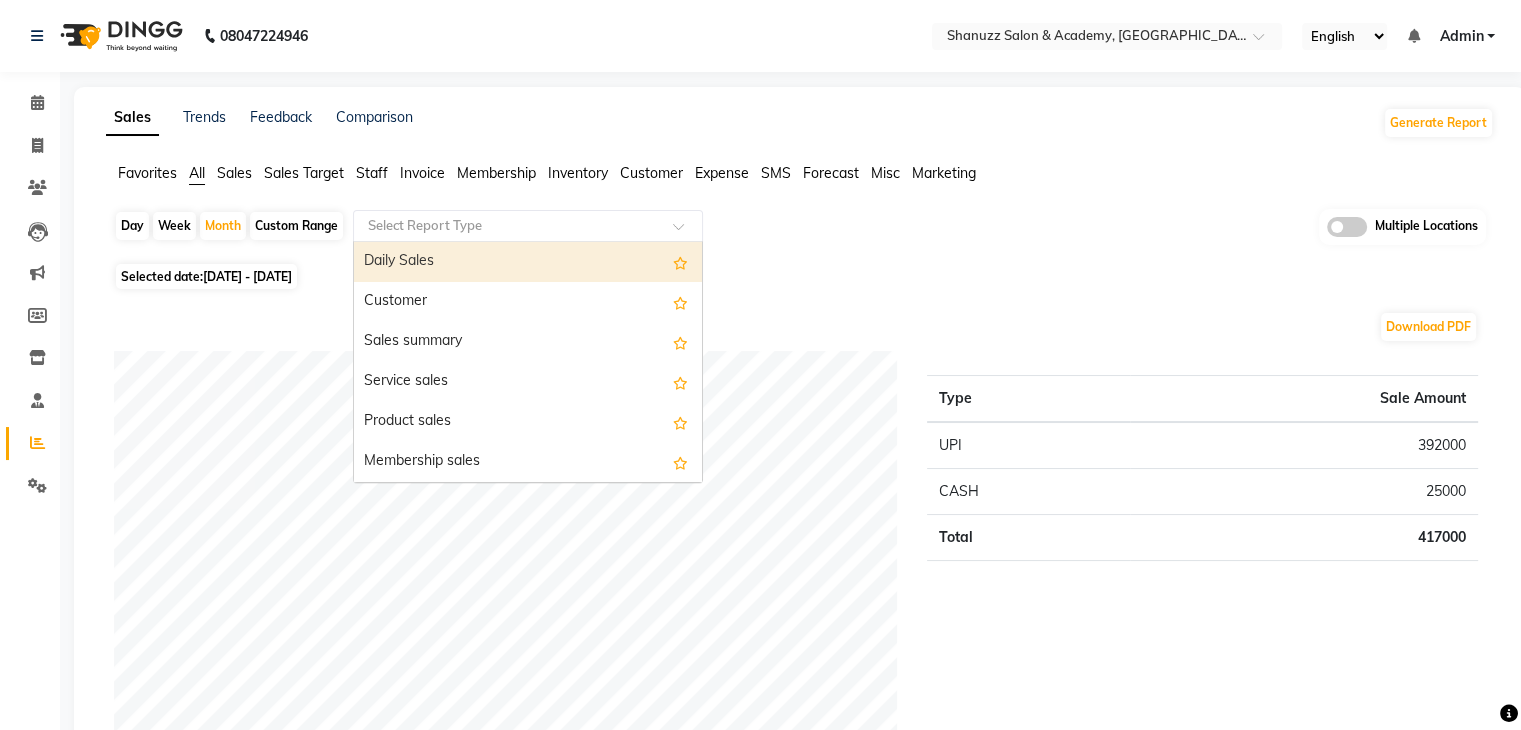 click 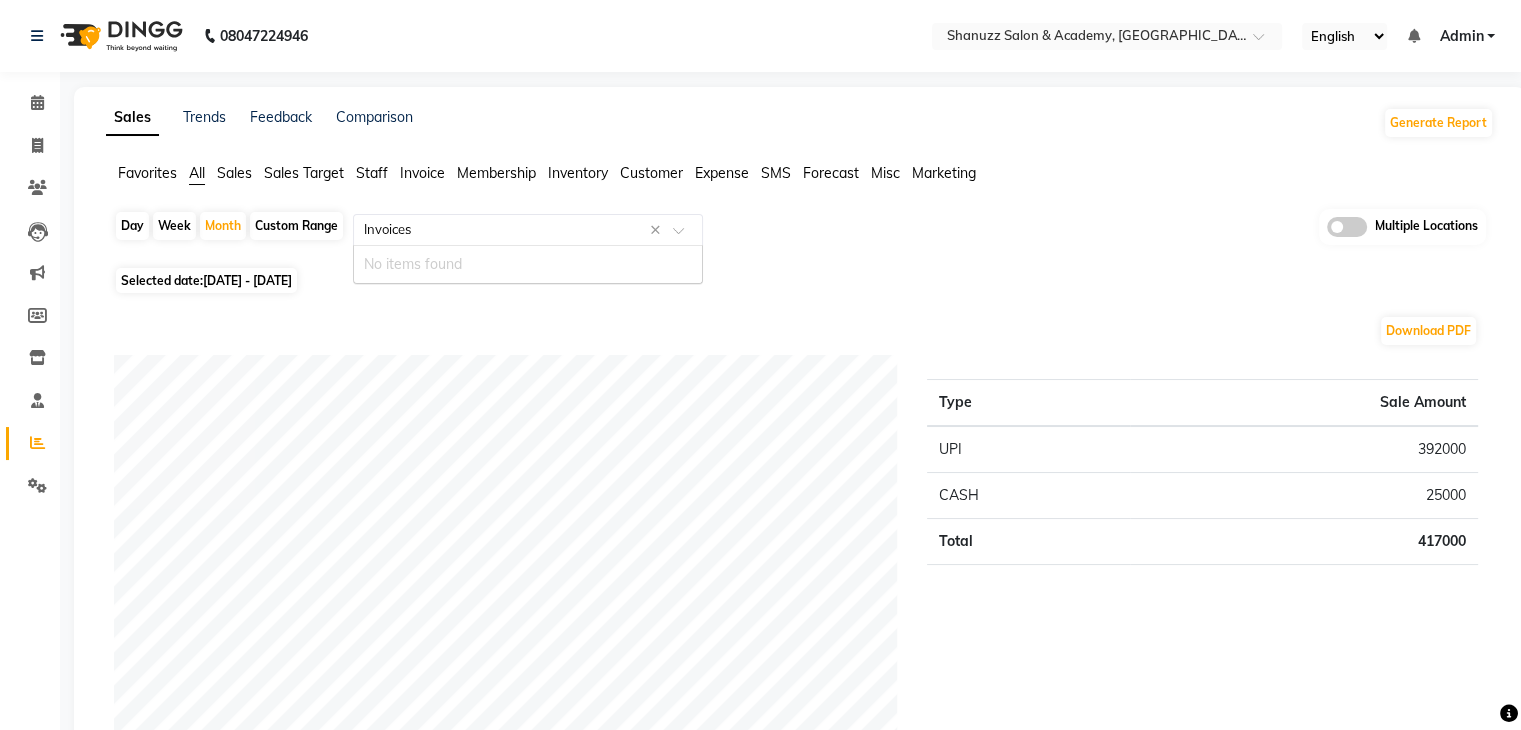 type on "Invoice" 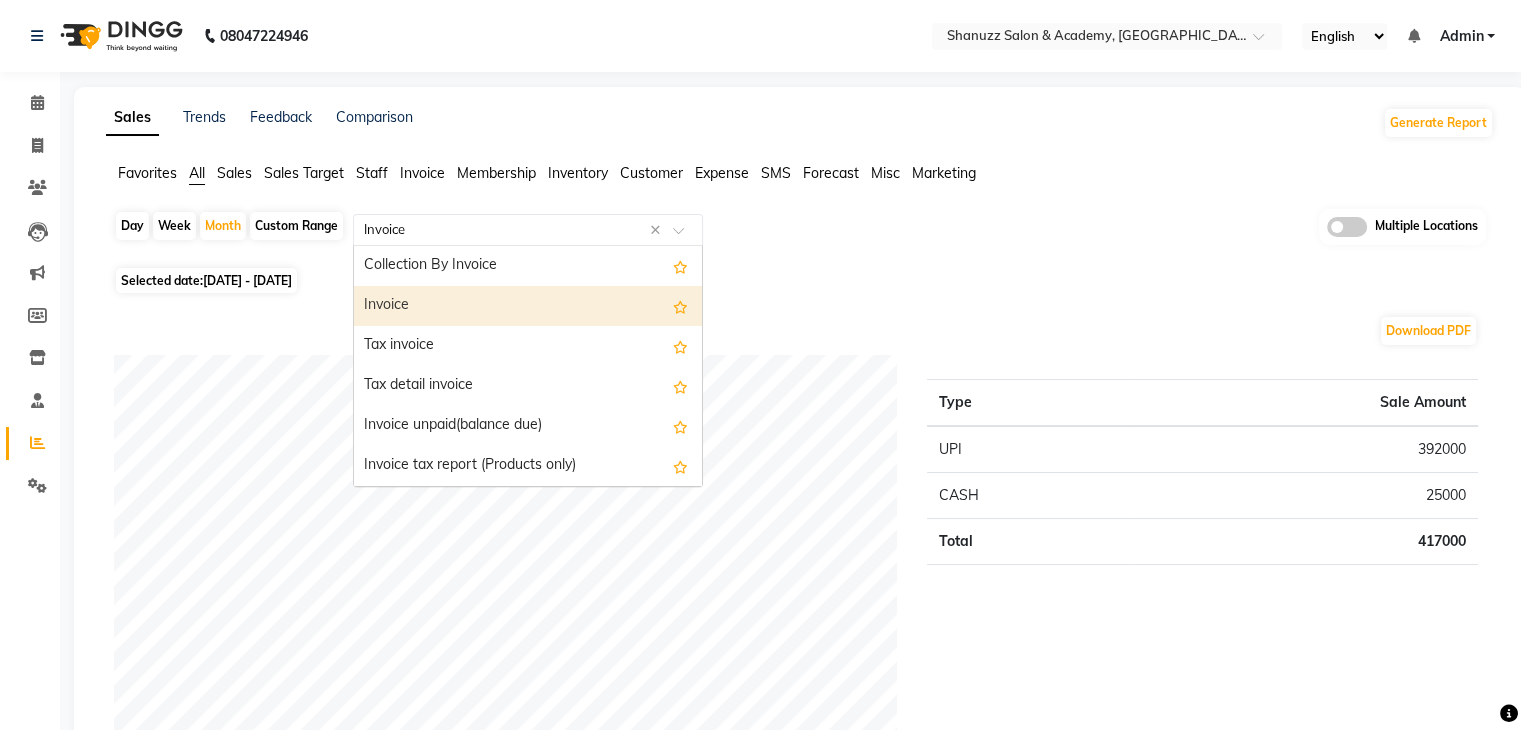 click on "Invoice" at bounding box center [528, 306] 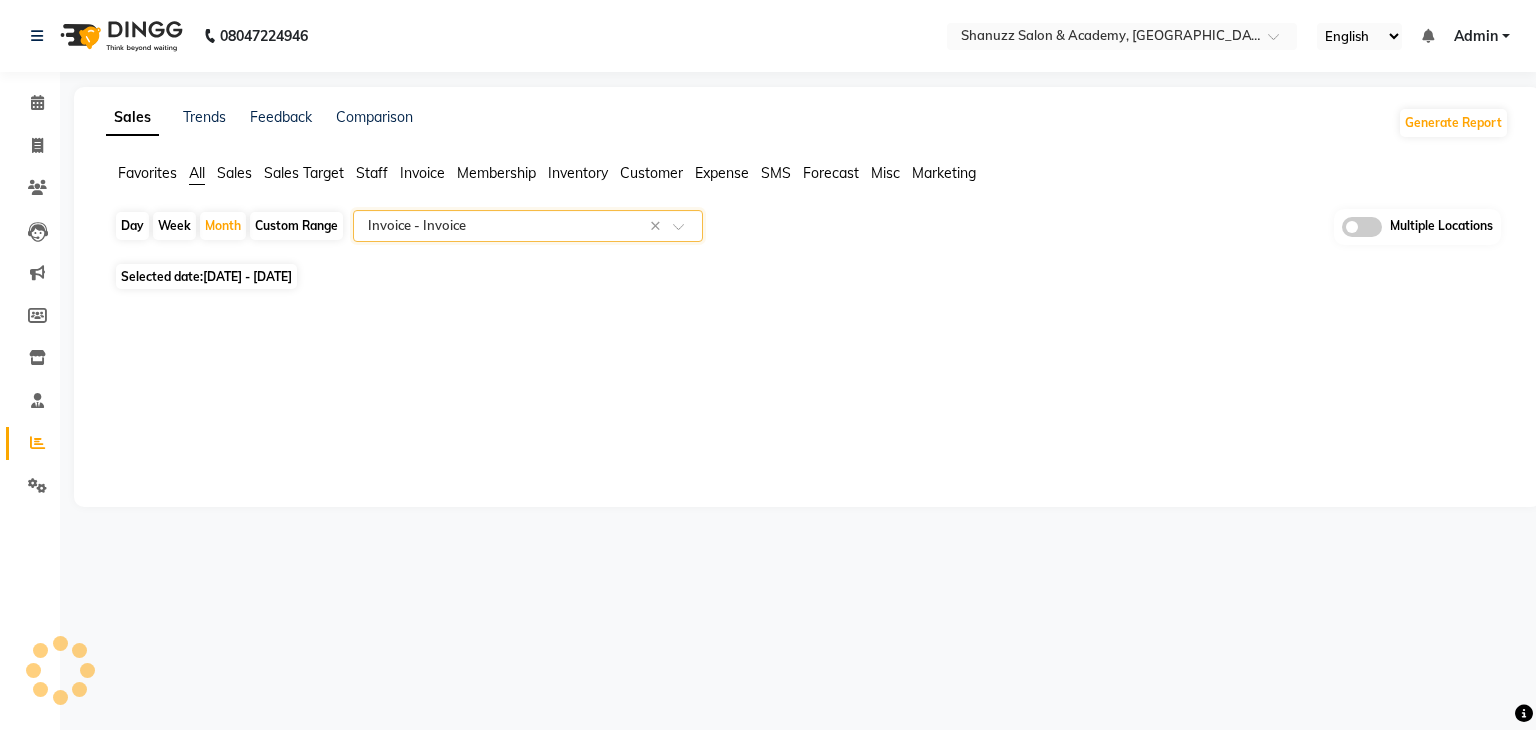 select on "full_report" 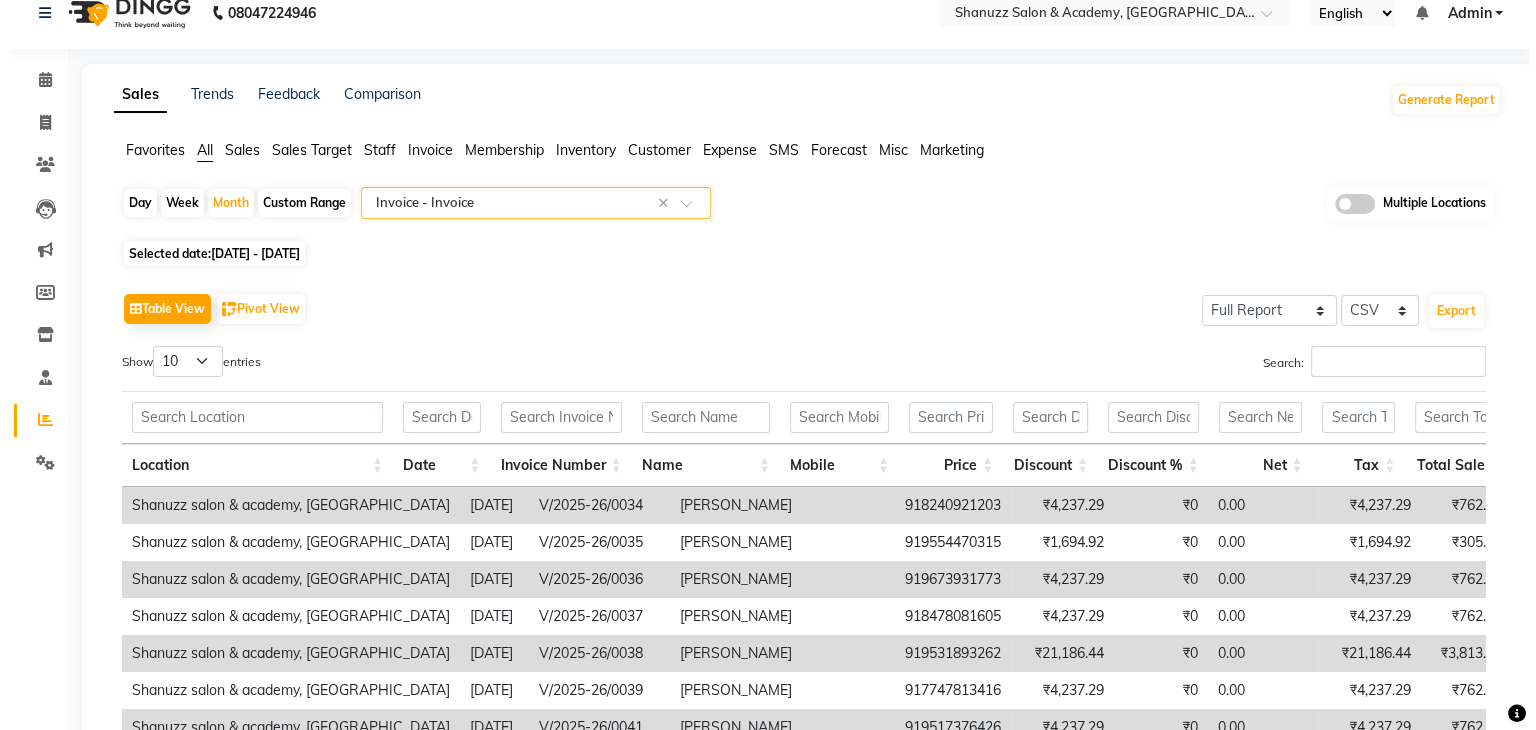scroll, scrollTop: 0, scrollLeft: 0, axis: both 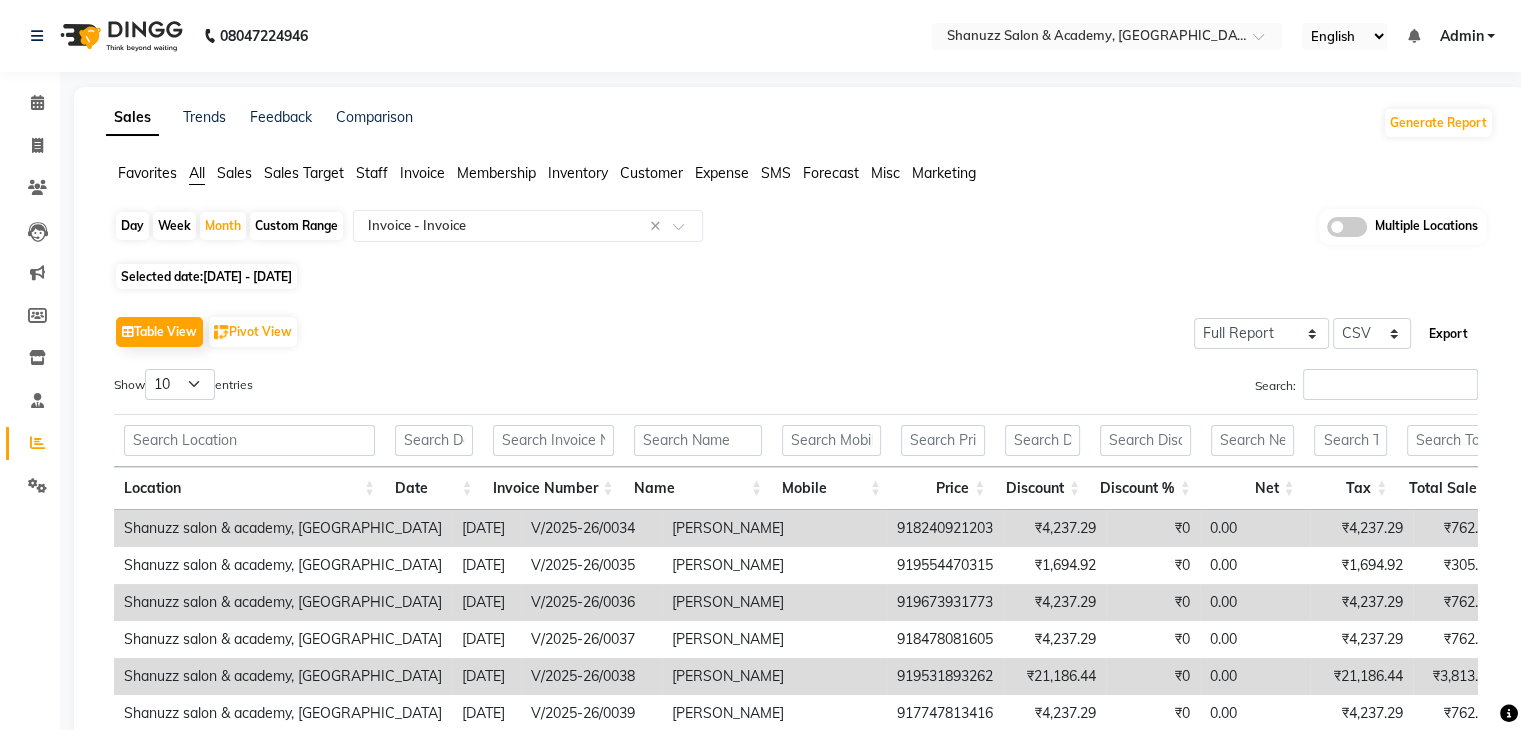 click on "Export" 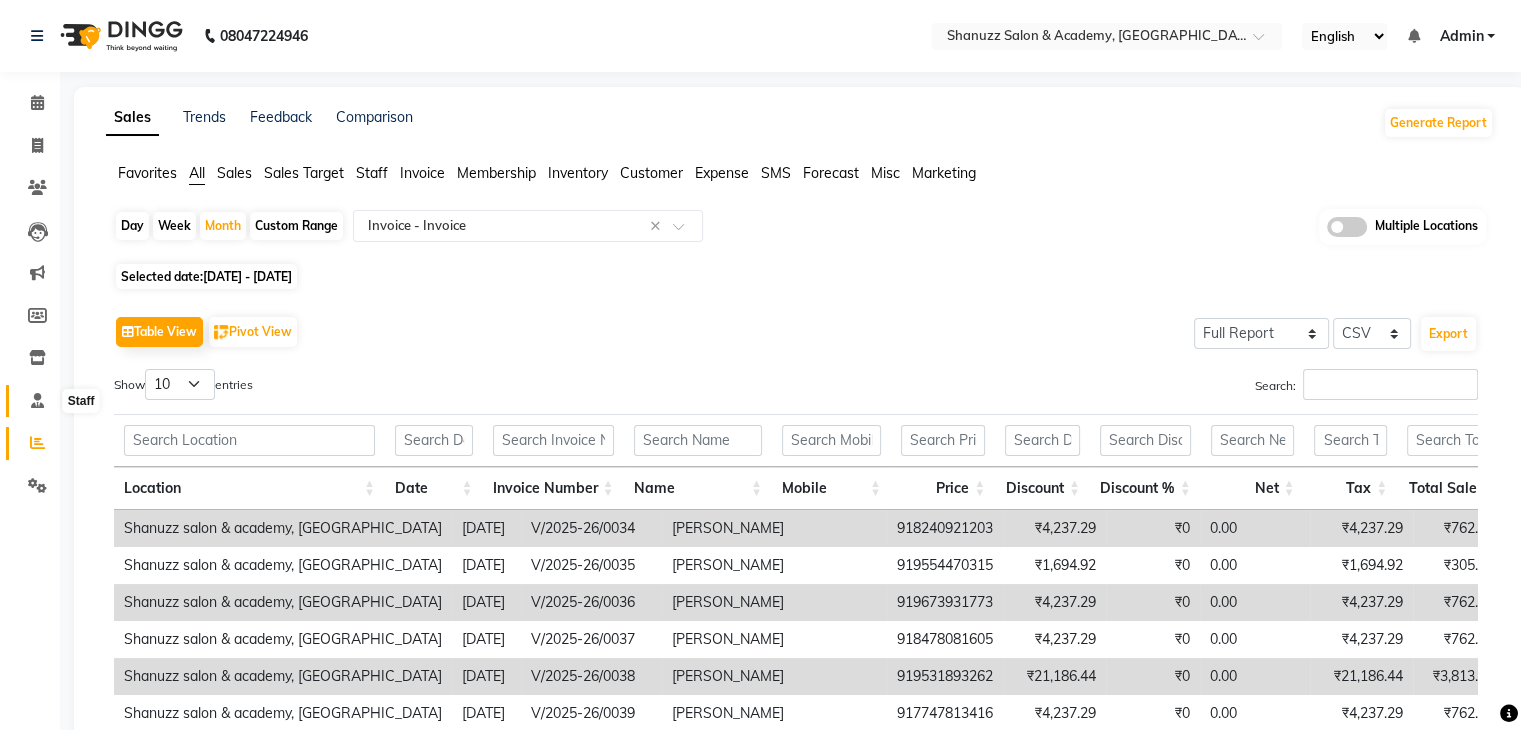 click 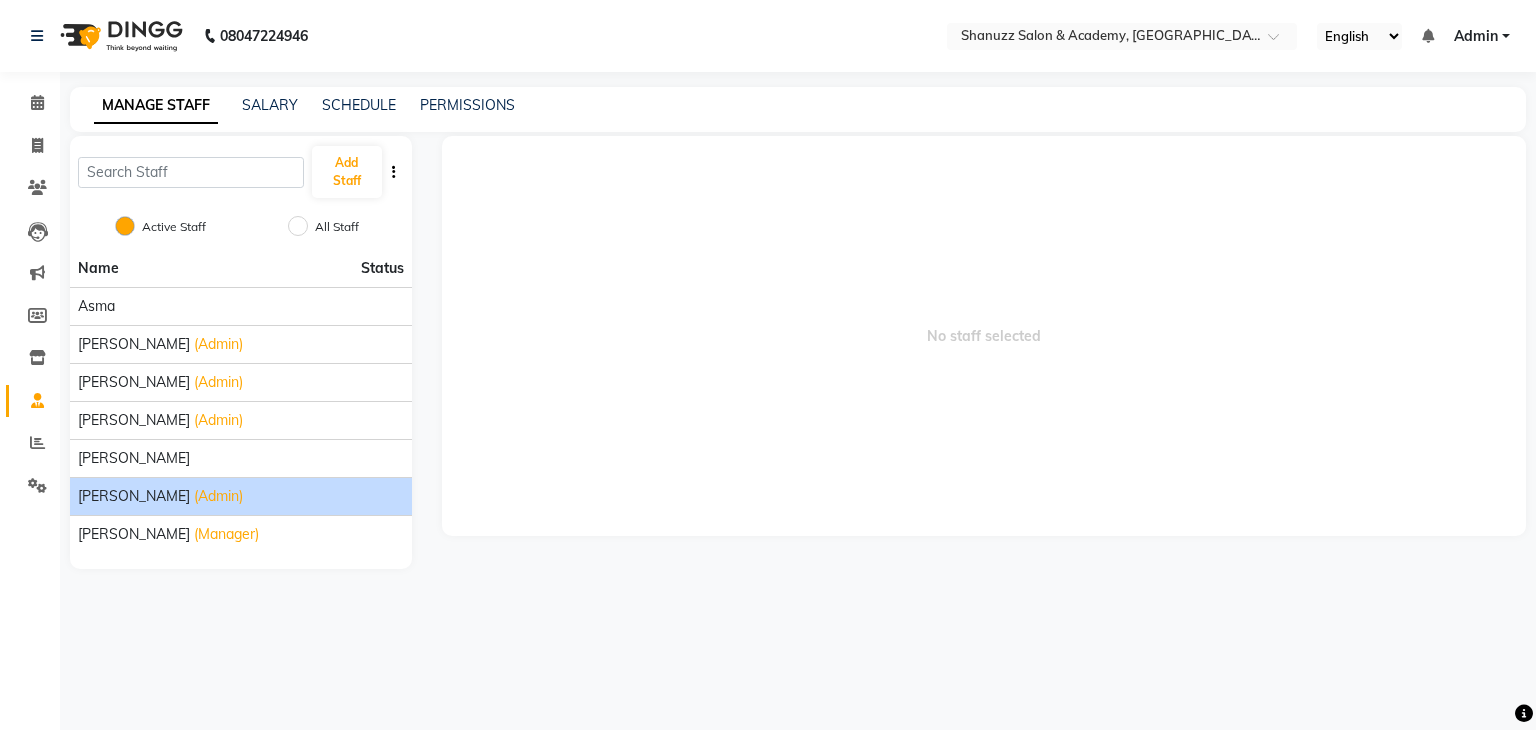 click on "Staff" 